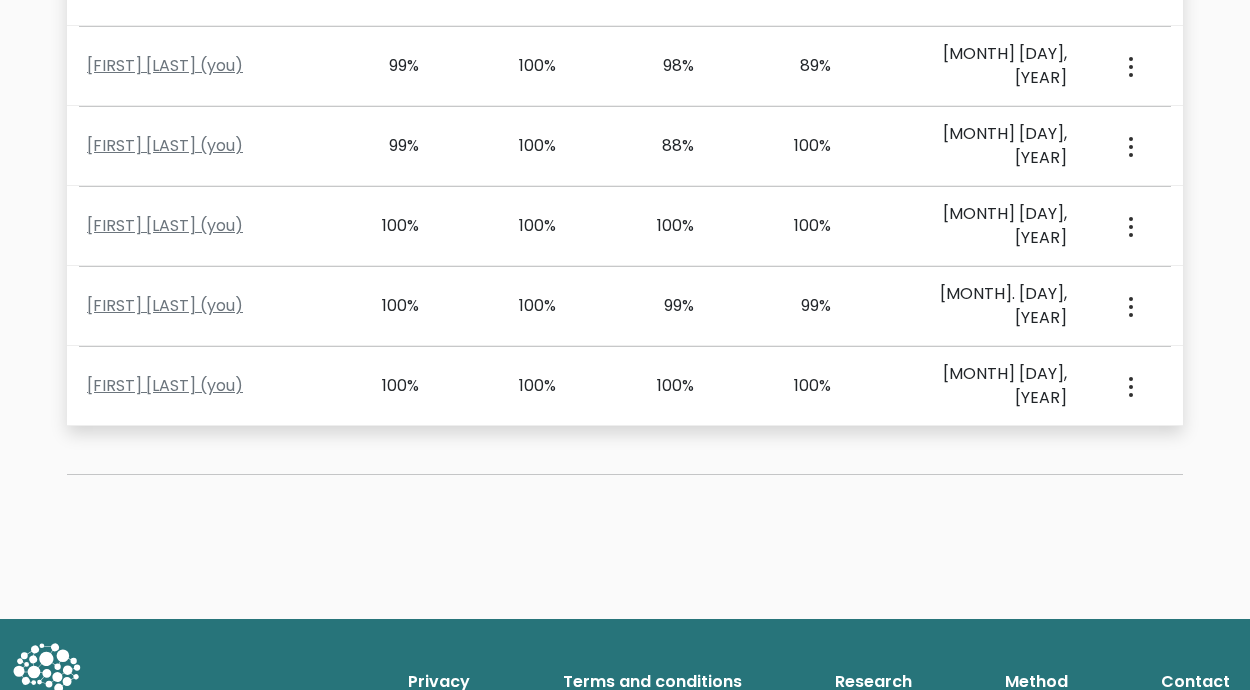 scroll, scrollTop: 1396, scrollLeft: 0, axis: vertical 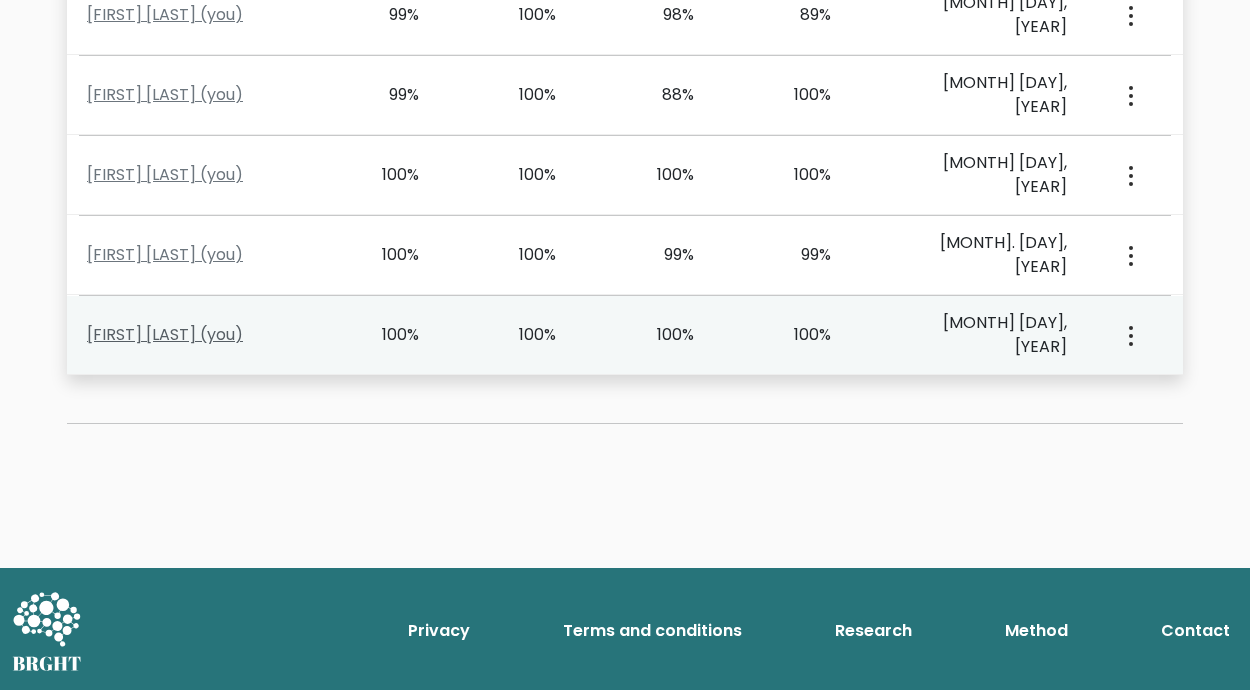 click on "Hen Muns (you)" at bounding box center [165, 334] 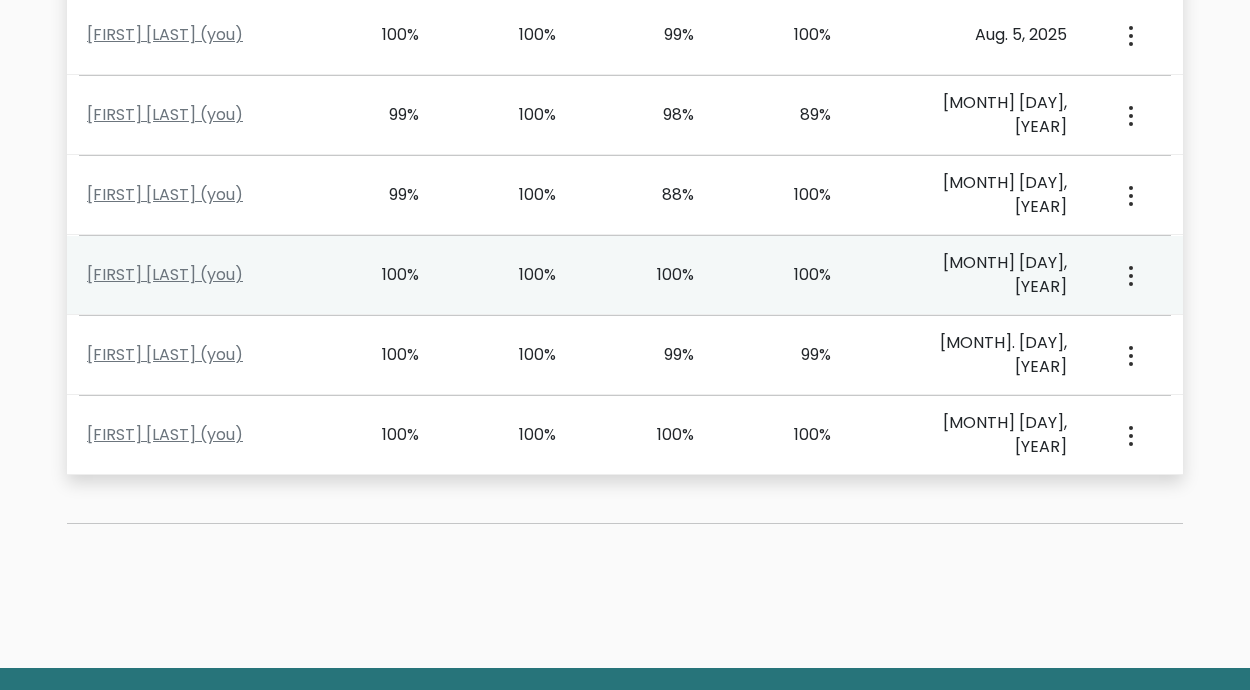 scroll, scrollTop: 1396, scrollLeft: 0, axis: vertical 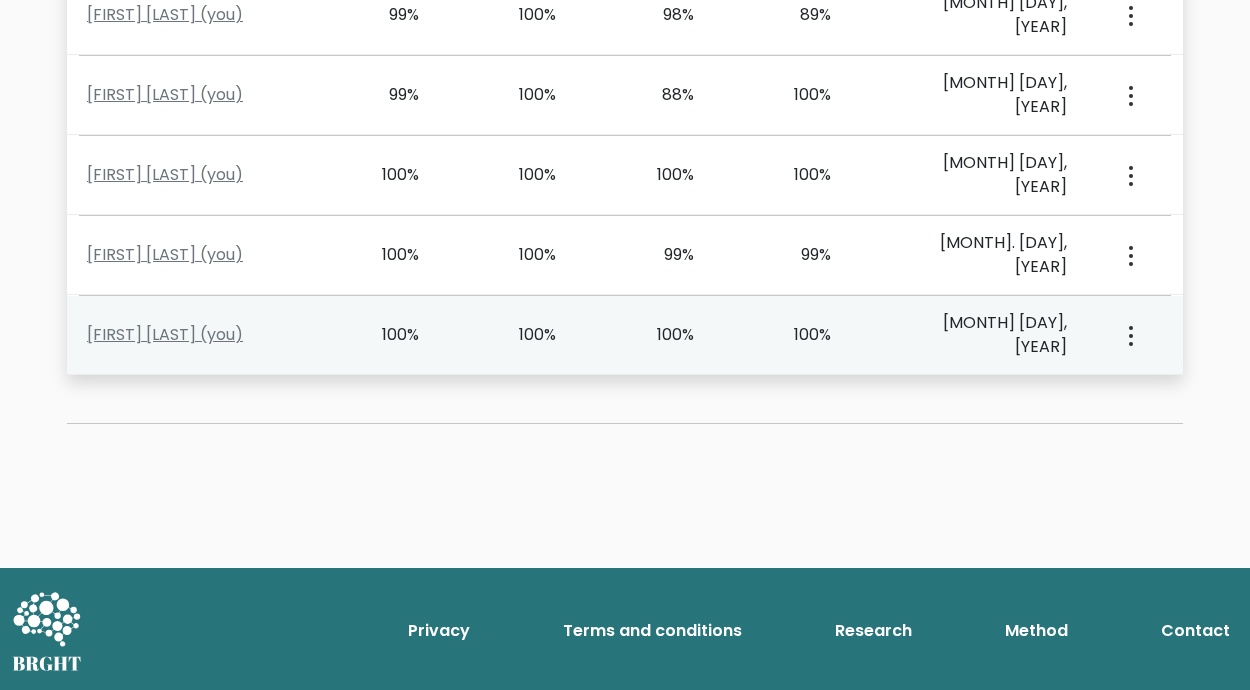 click 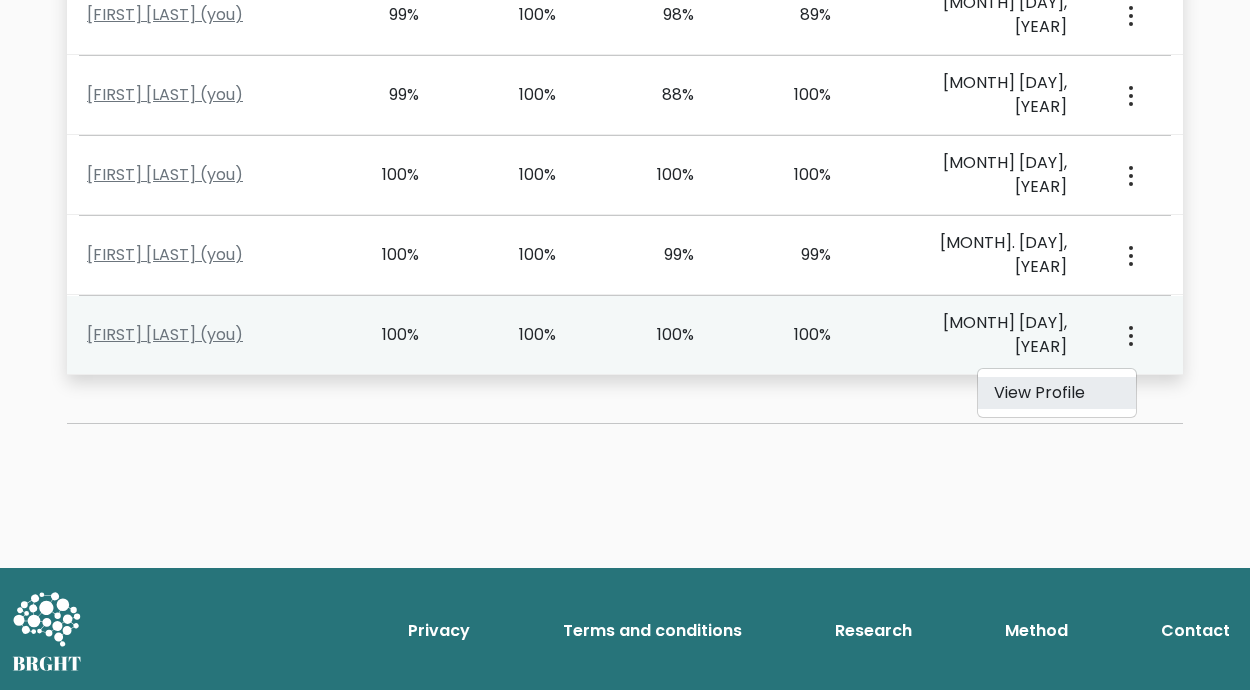 click on "View Profile" at bounding box center (1057, 393) 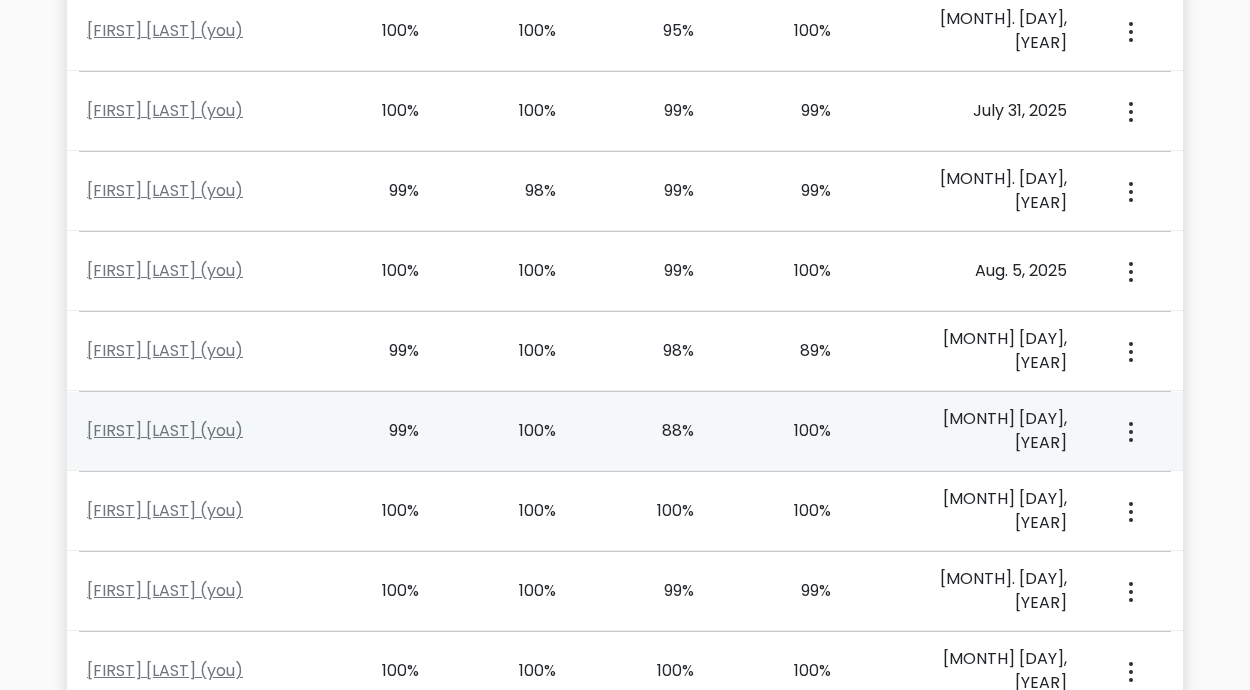 scroll, scrollTop: 1096, scrollLeft: 0, axis: vertical 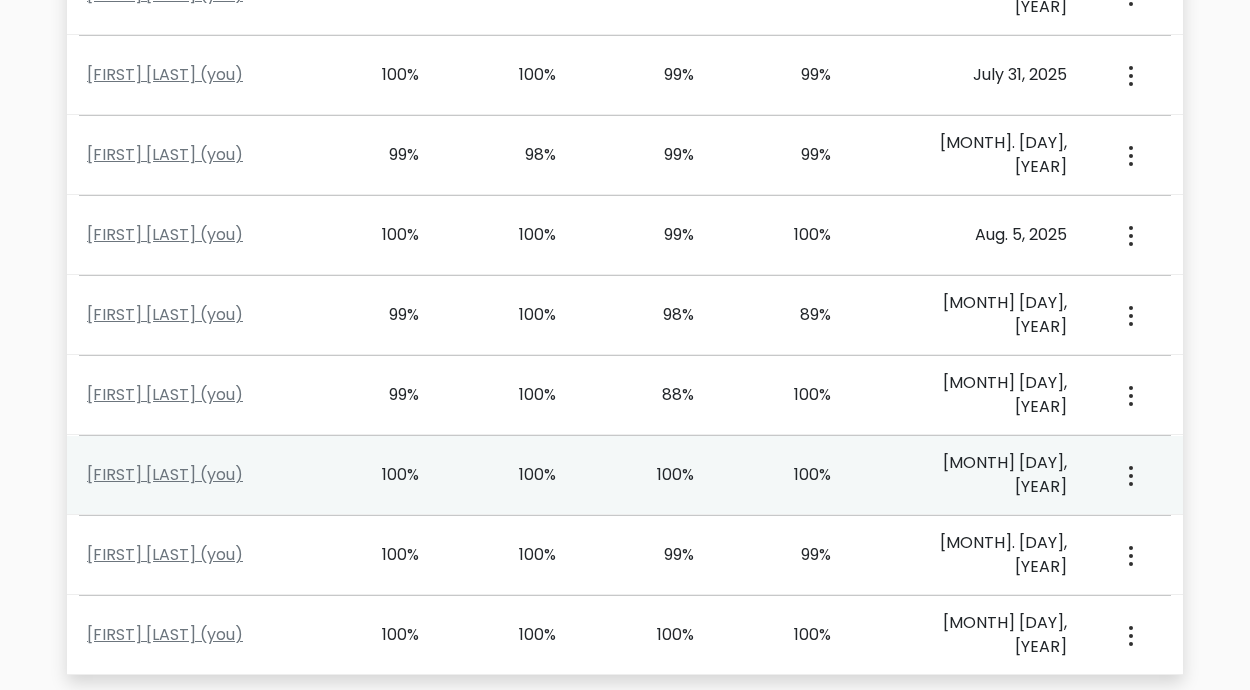 click 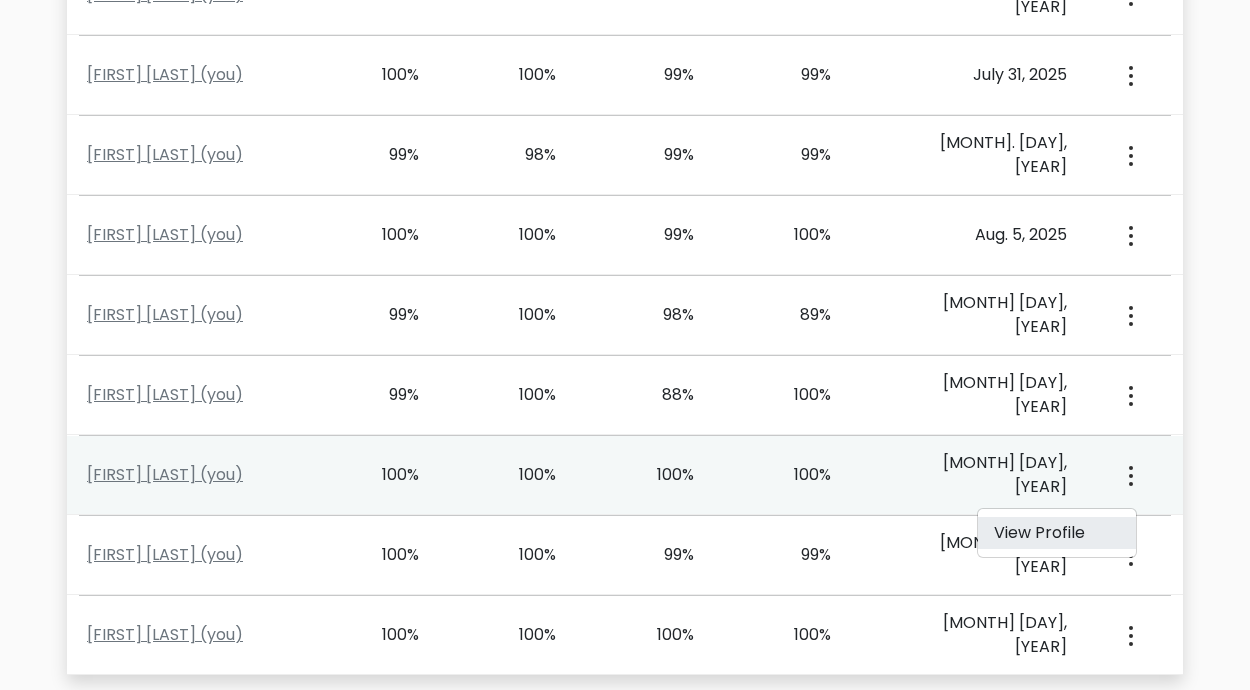 click on "View Profile" at bounding box center (1057, 533) 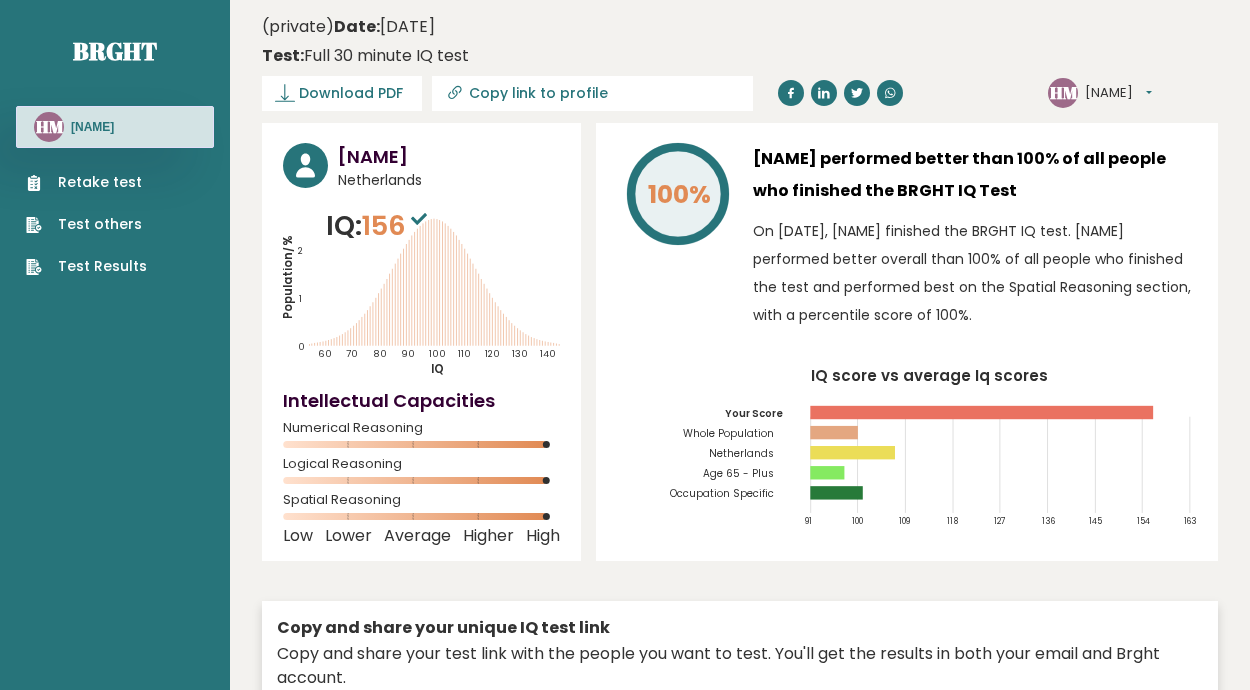 scroll, scrollTop: 0, scrollLeft: 0, axis: both 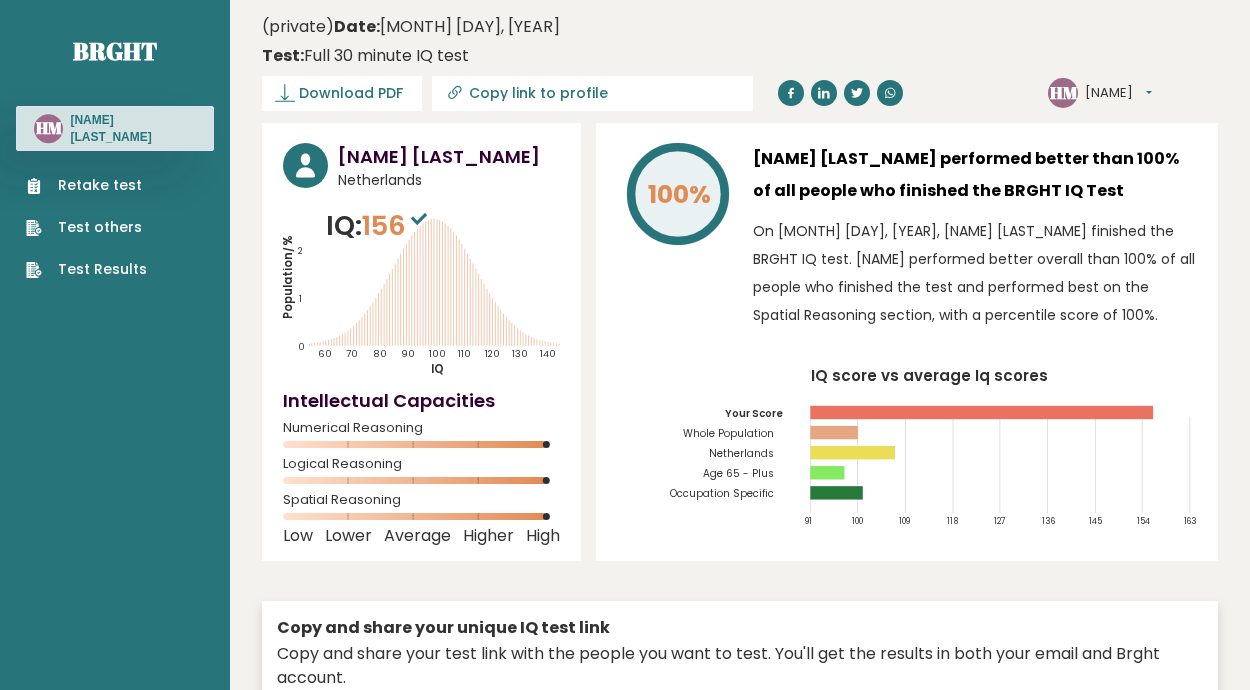 click on "Retake test" at bounding box center (86, 185) 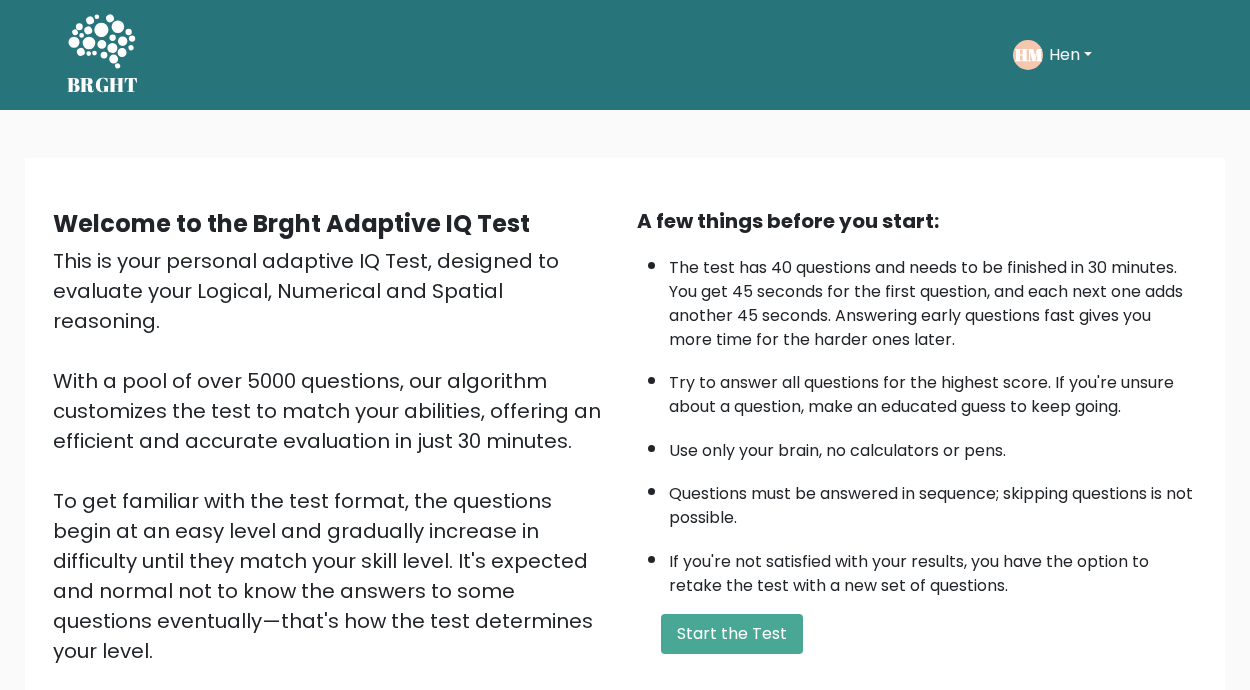 scroll, scrollTop: 0, scrollLeft: 0, axis: both 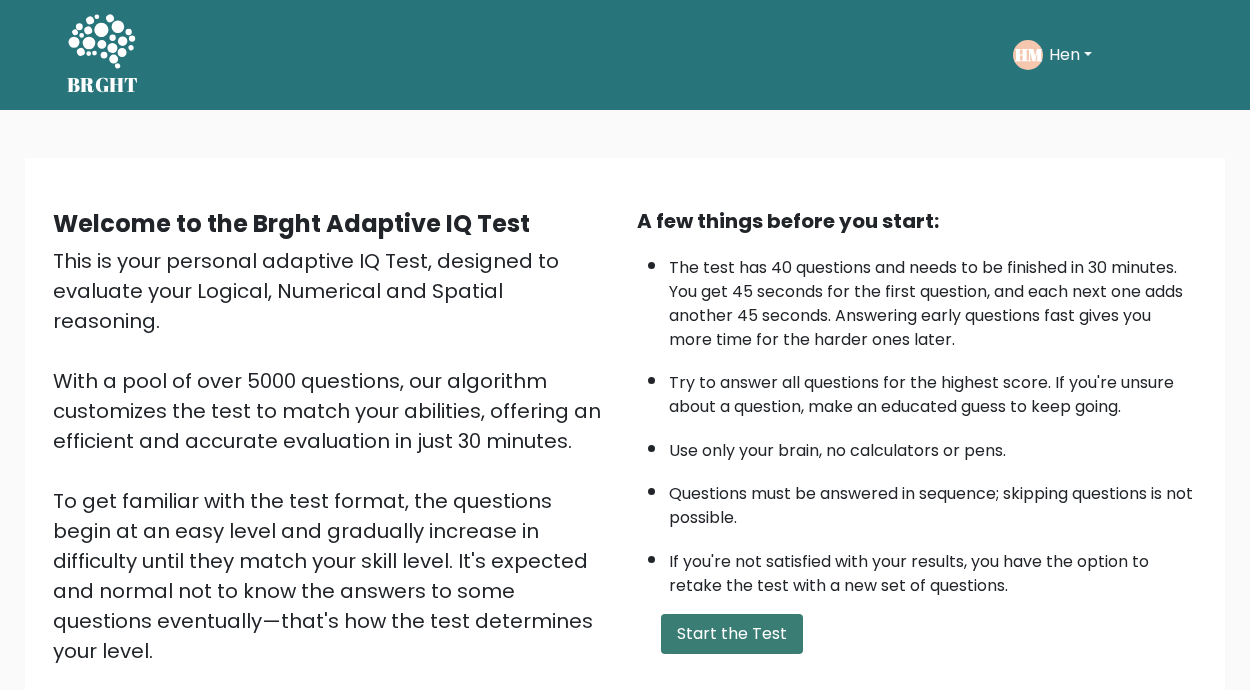 click on "Start the Test" at bounding box center [732, 634] 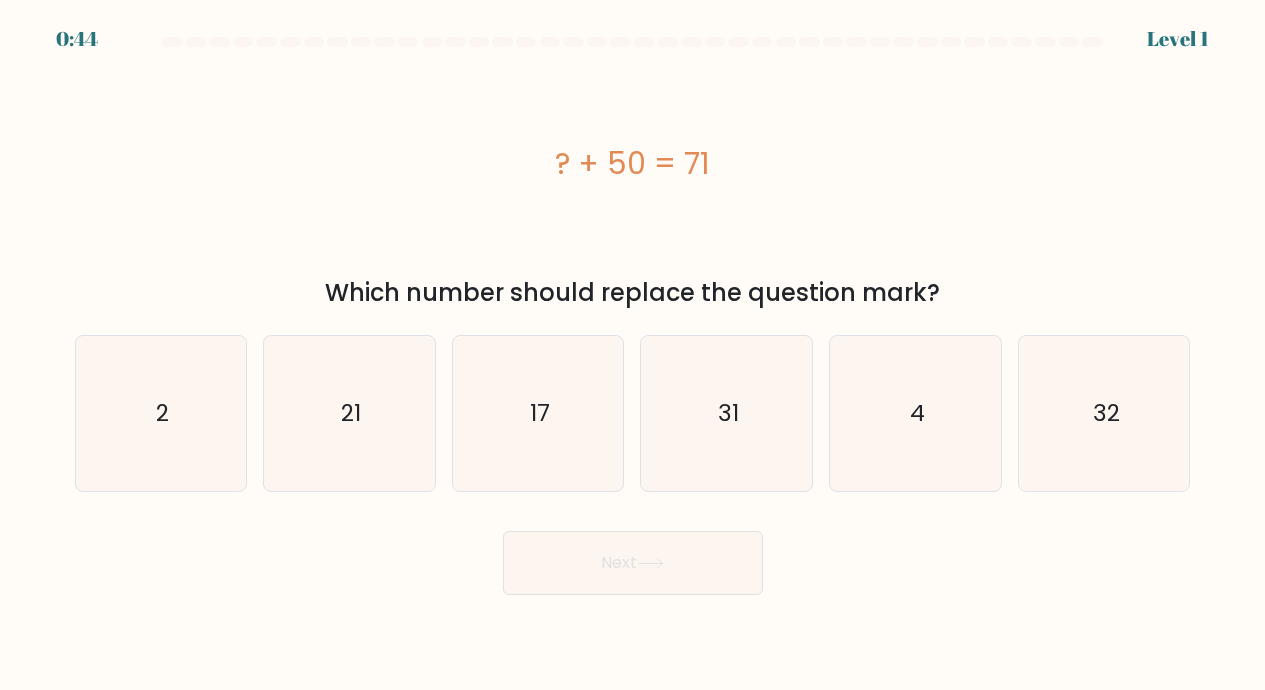 scroll, scrollTop: 0, scrollLeft: 0, axis: both 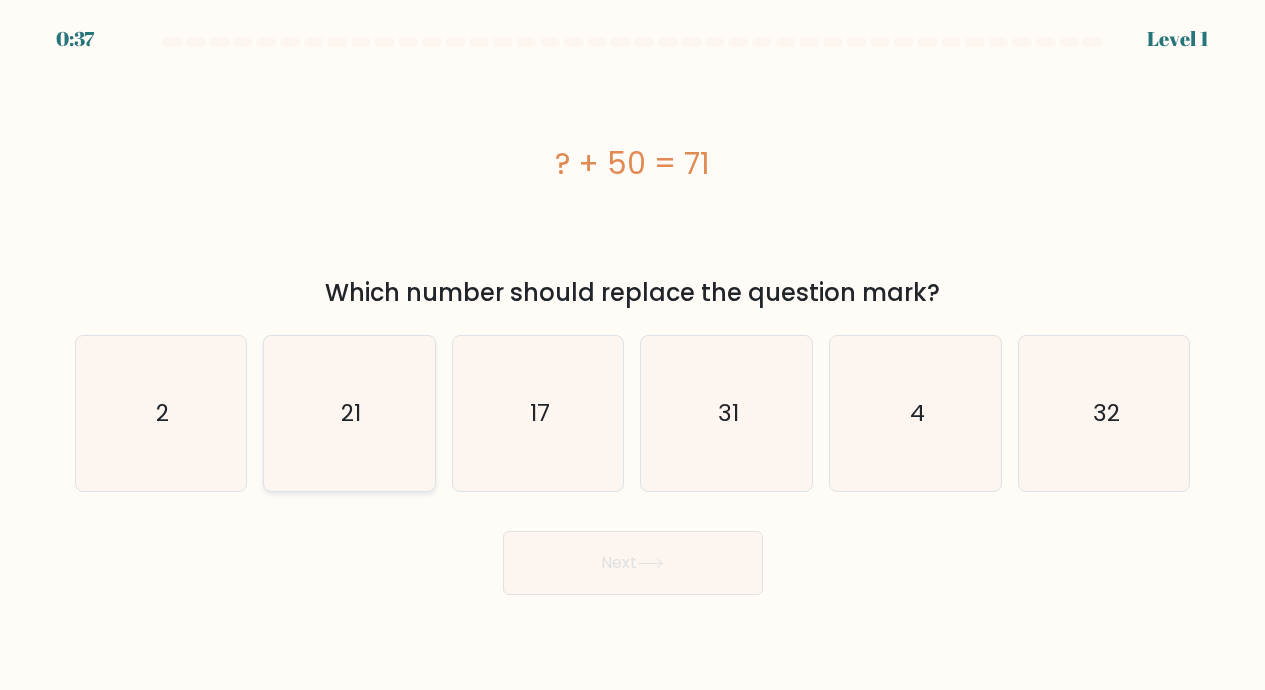 click on "21" 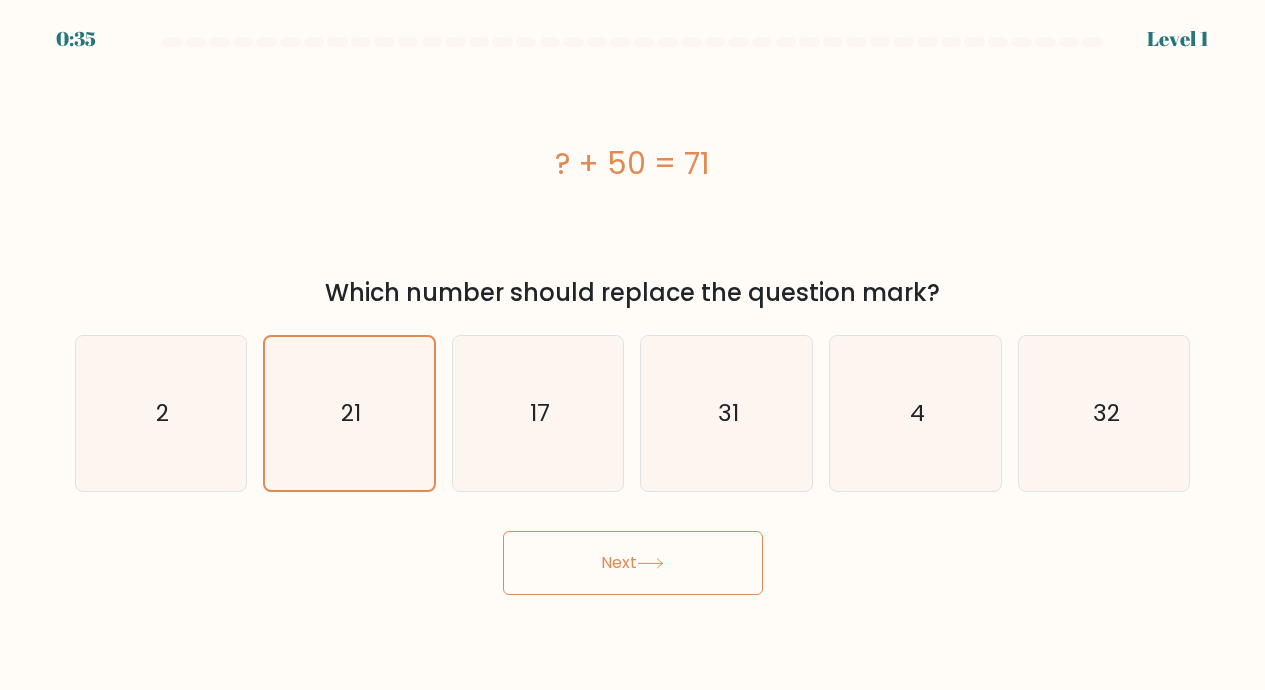 click on "Next" at bounding box center (633, 563) 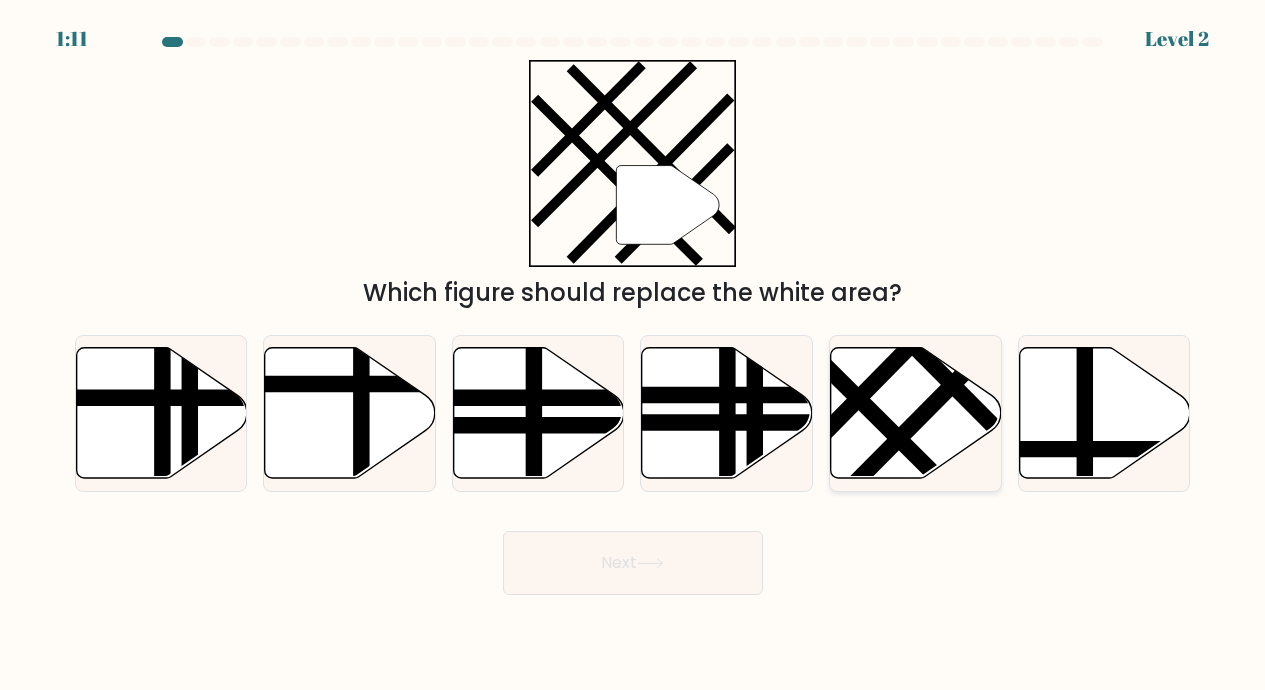 click 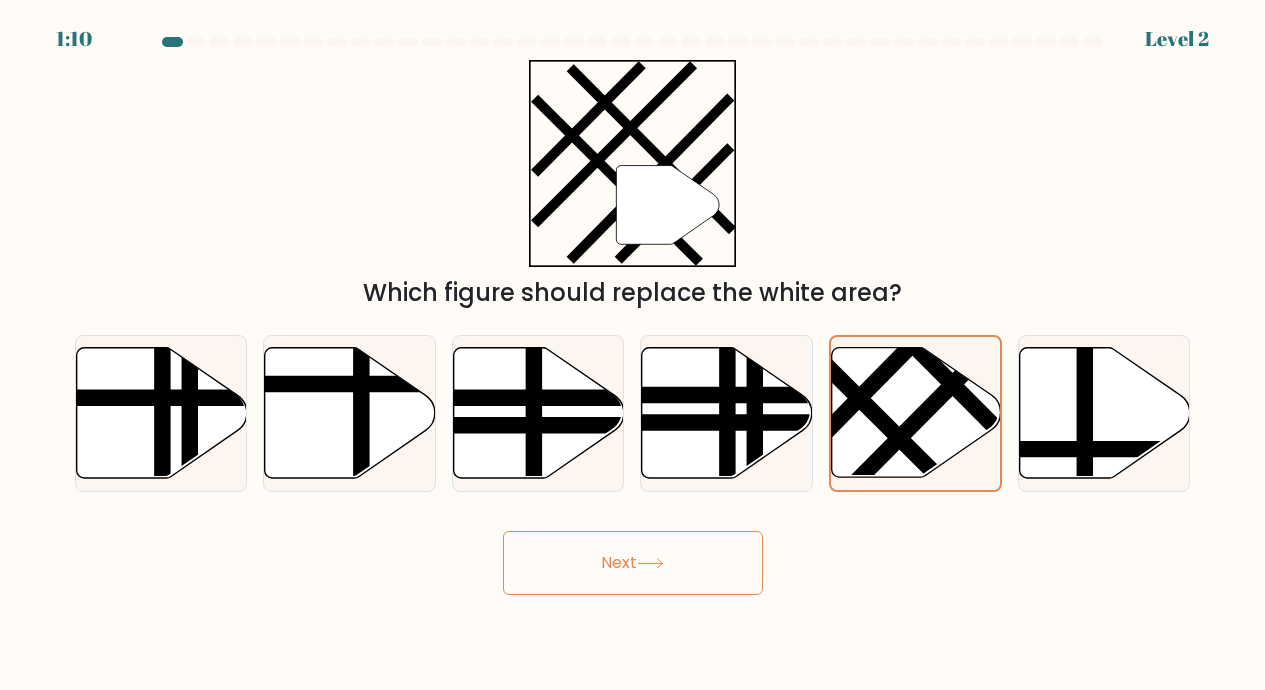 click on "Next" at bounding box center (633, 563) 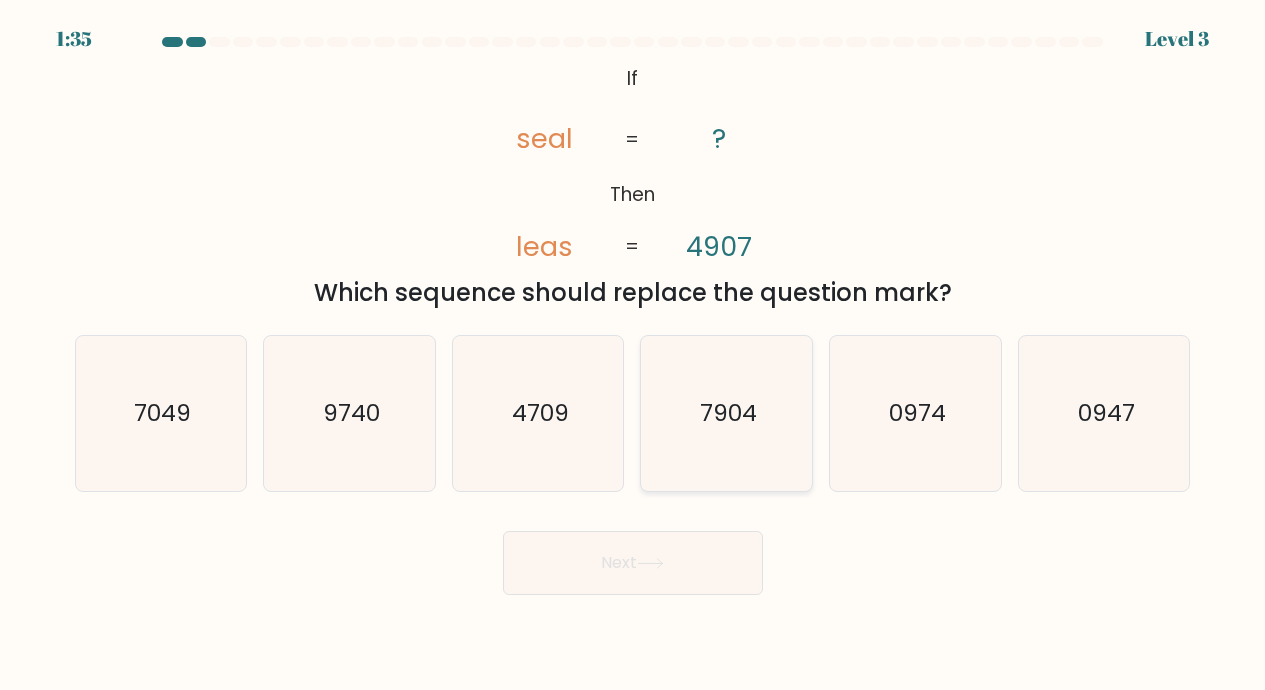 click on "7904" 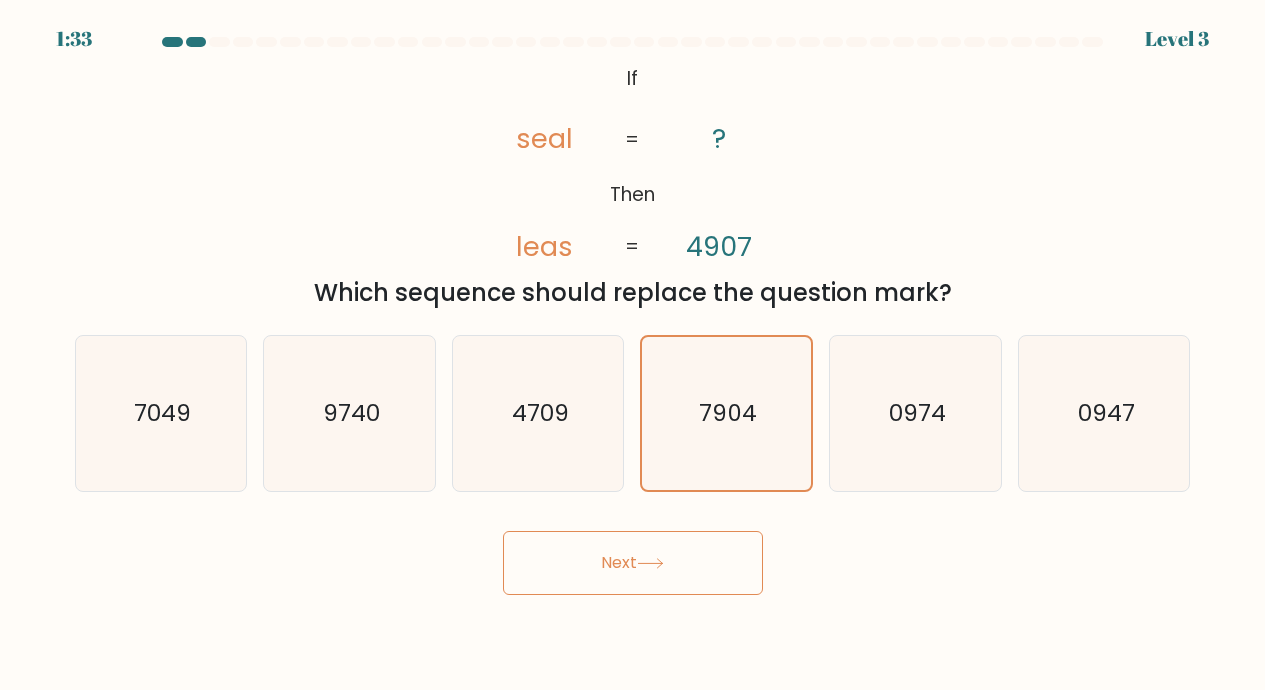 click on "Next" at bounding box center [633, 563] 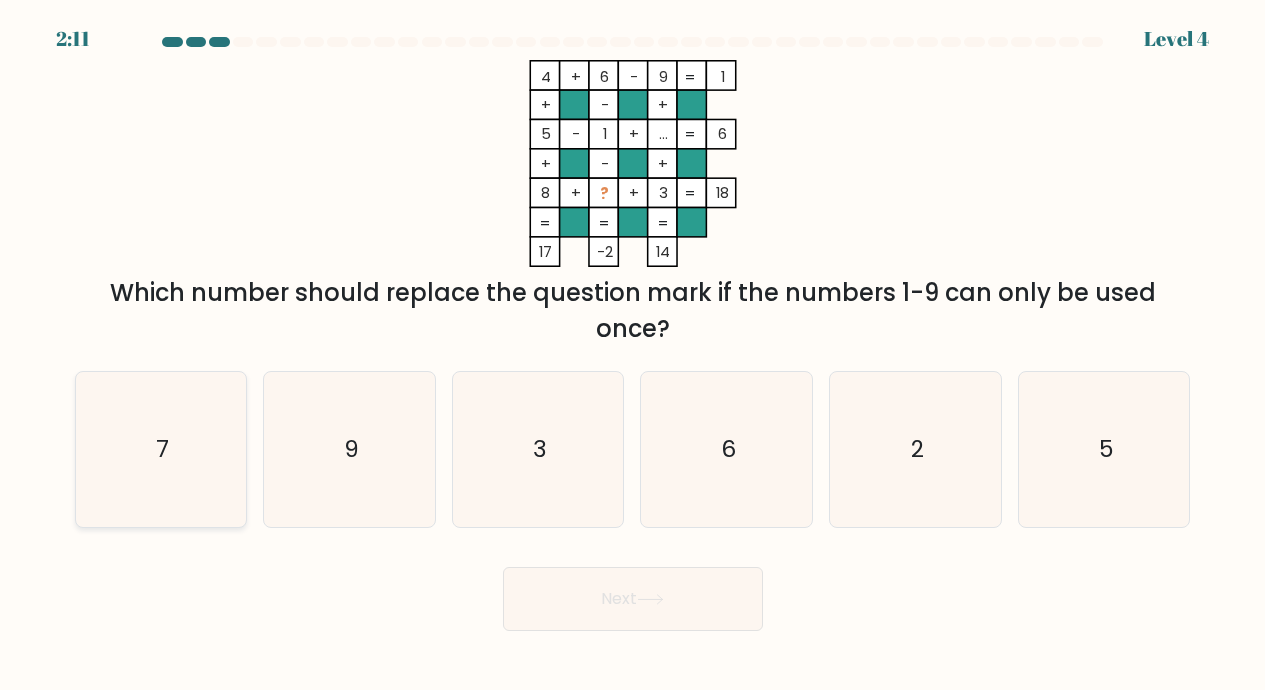 click on "7" 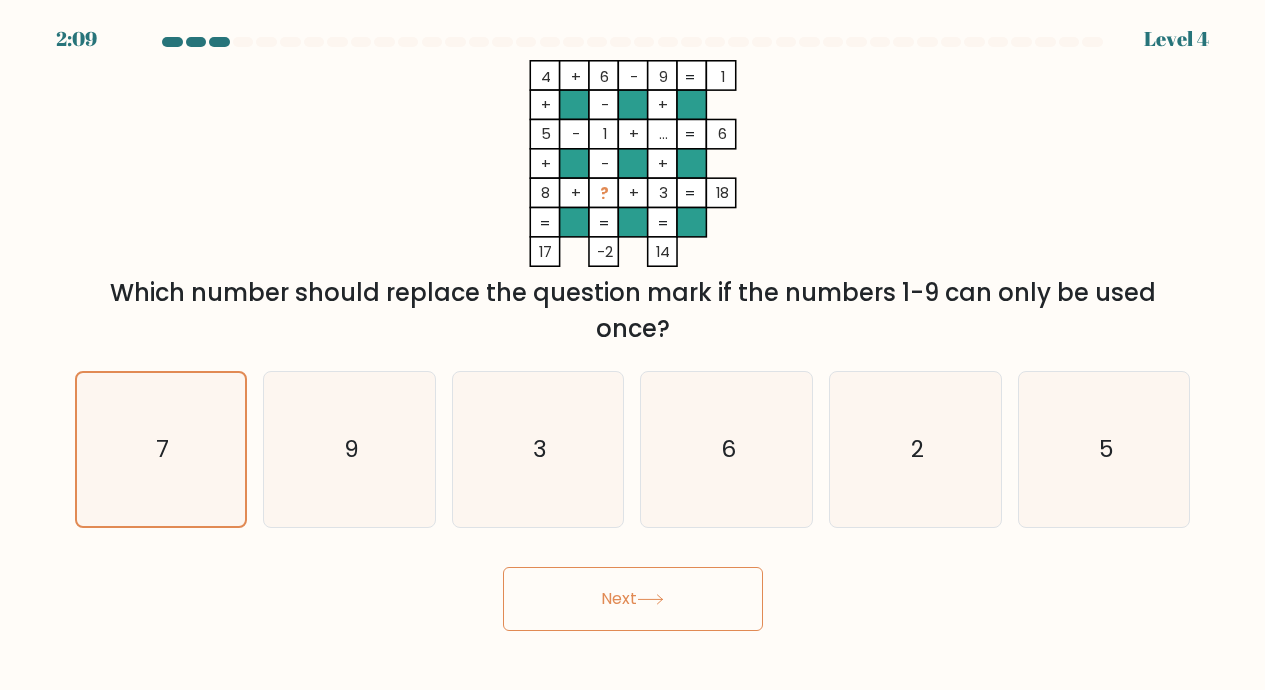 click on "Next" at bounding box center (633, 599) 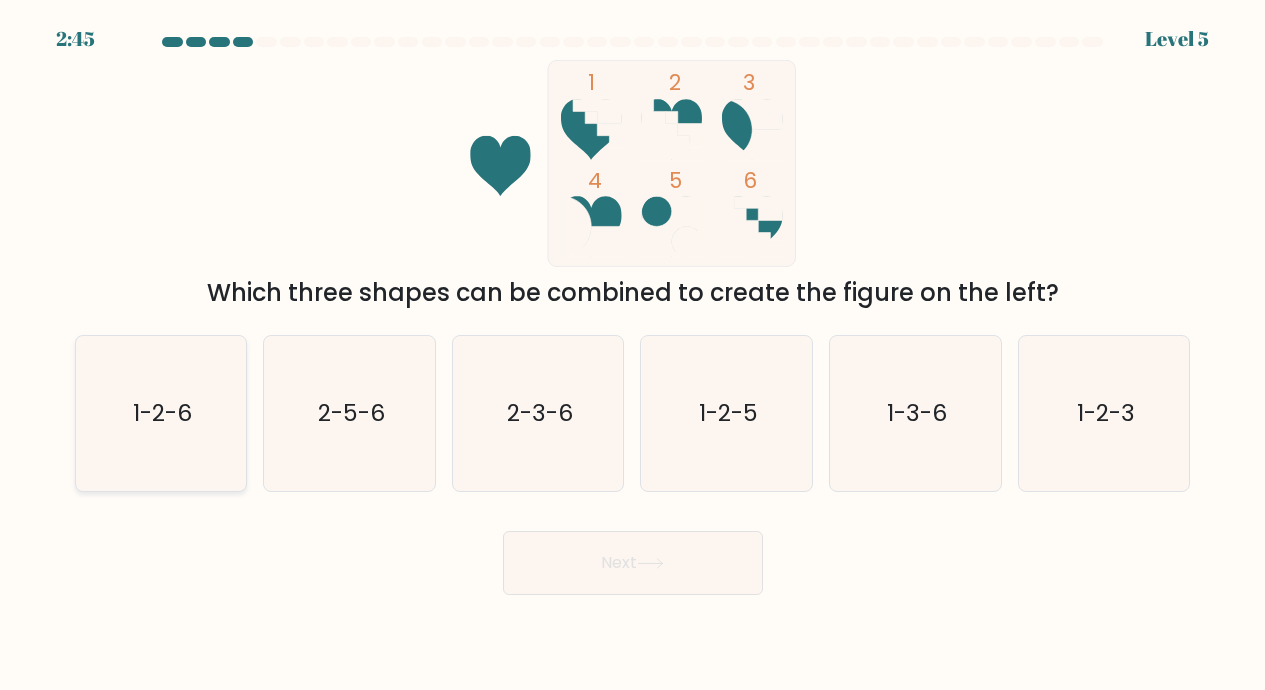 click on "1-2-6" 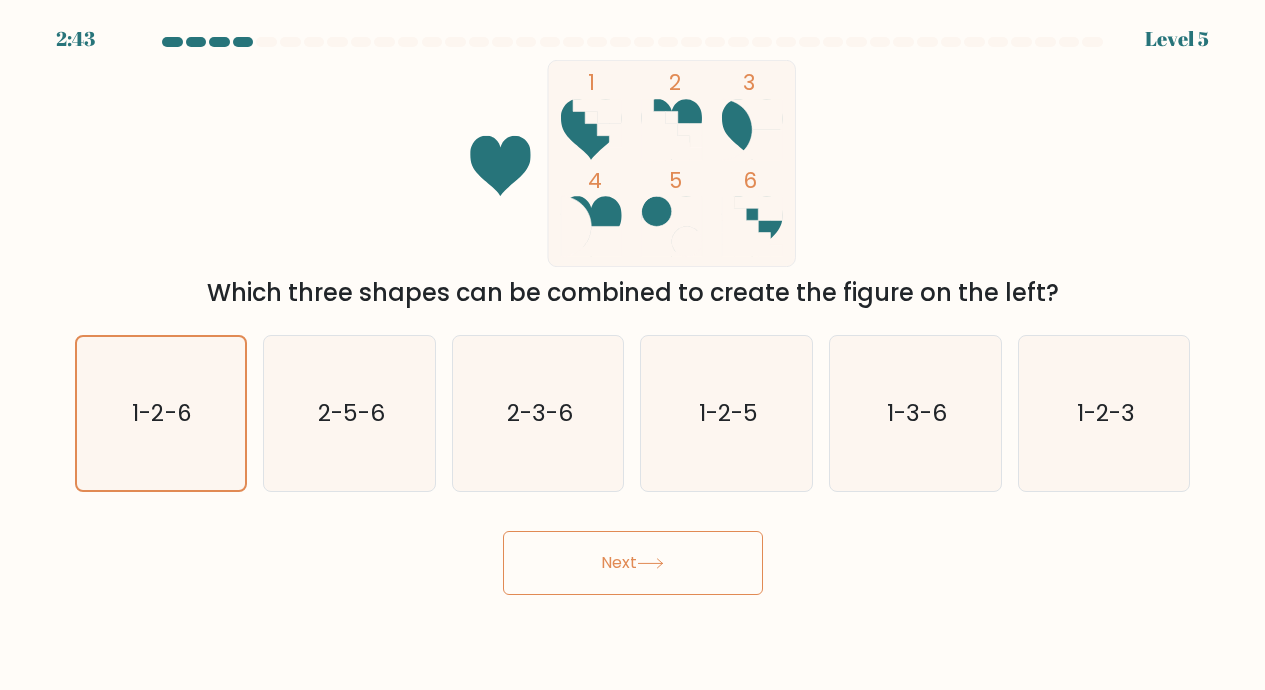 click on "Next" at bounding box center [633, 563] 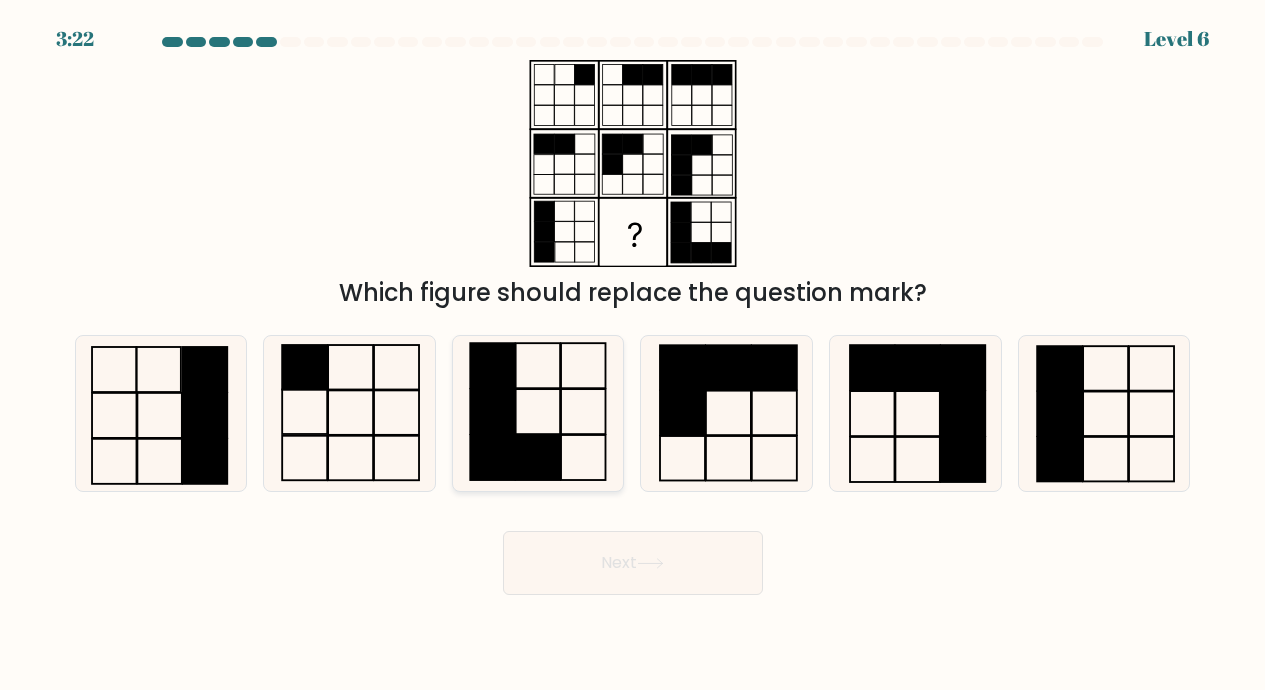 click 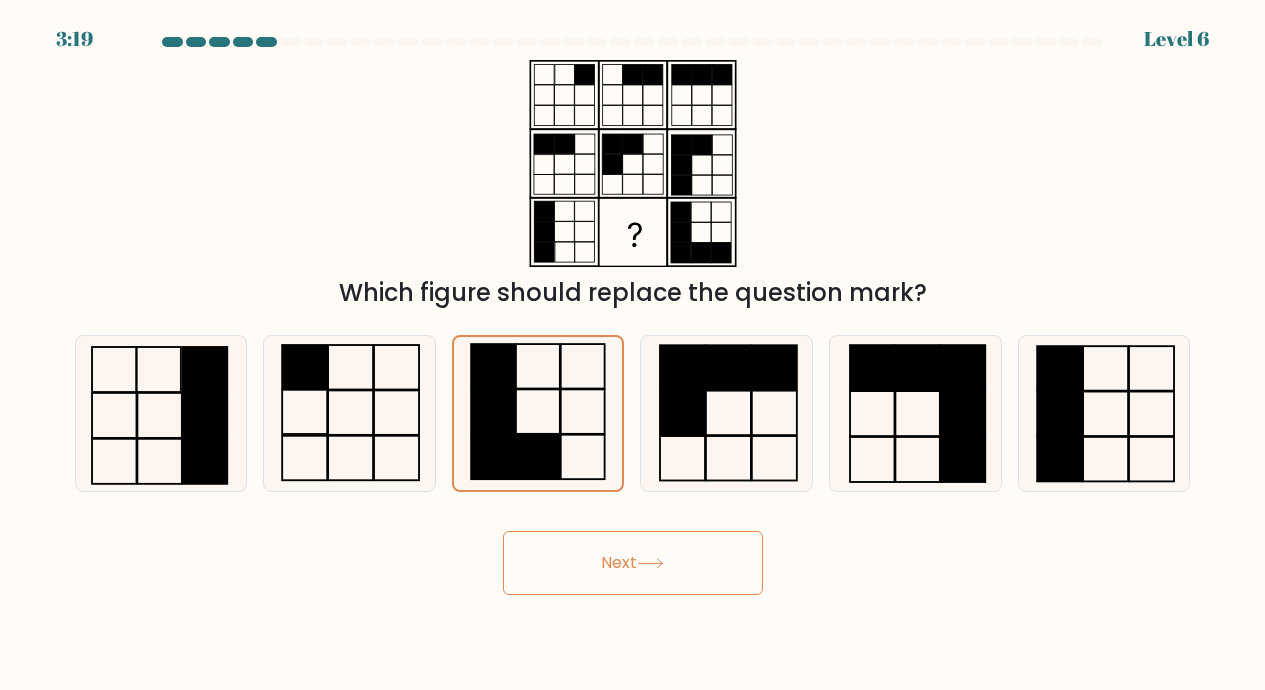 click on "Next" at bounding box center [633, 563] 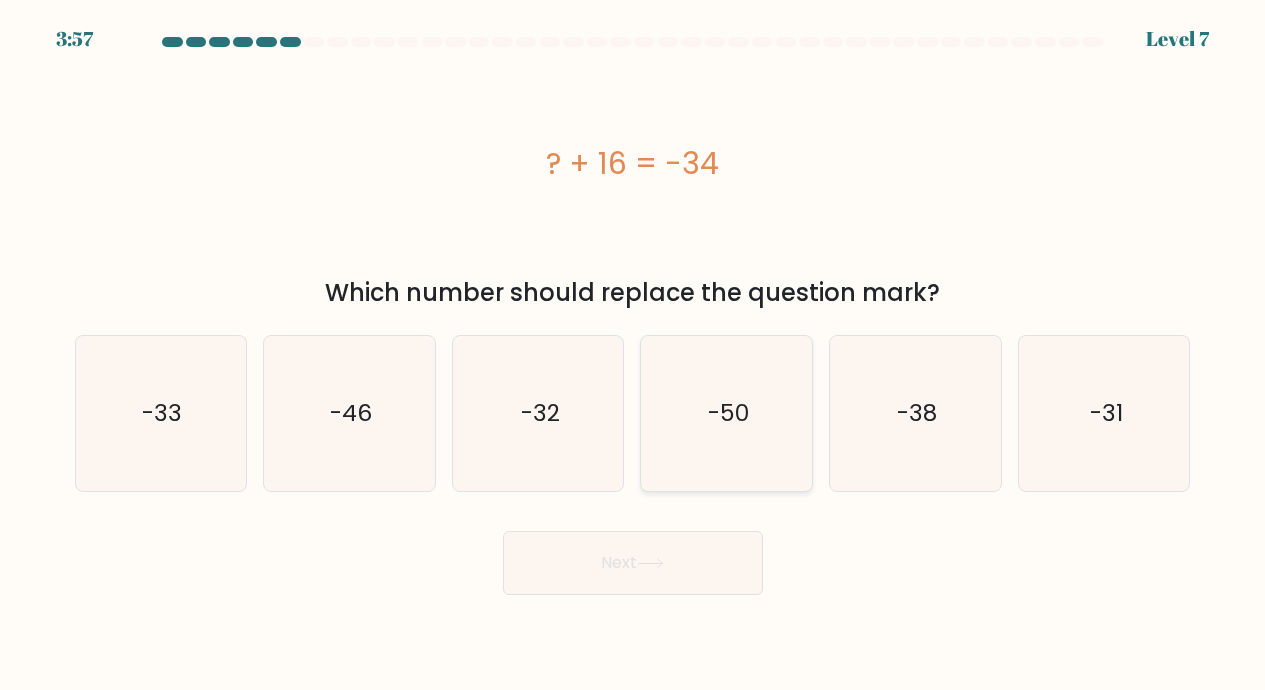 click on "-50" 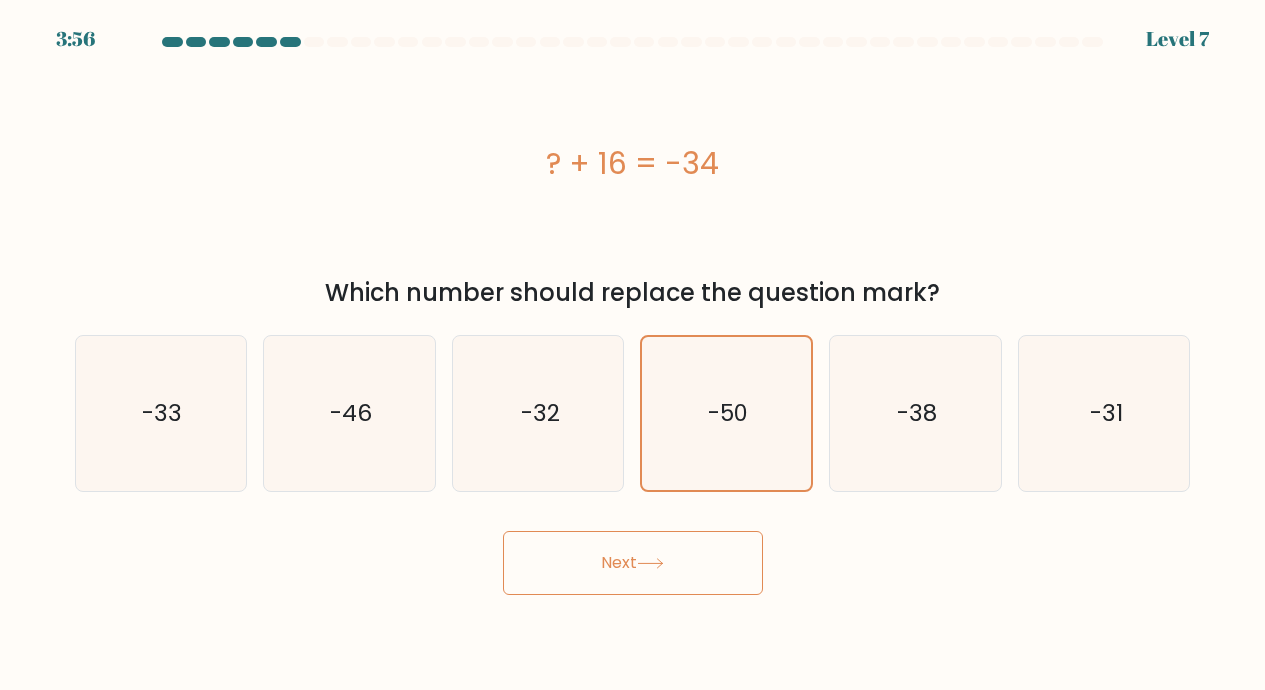 click on "Next" at bounding box center (633, 563) 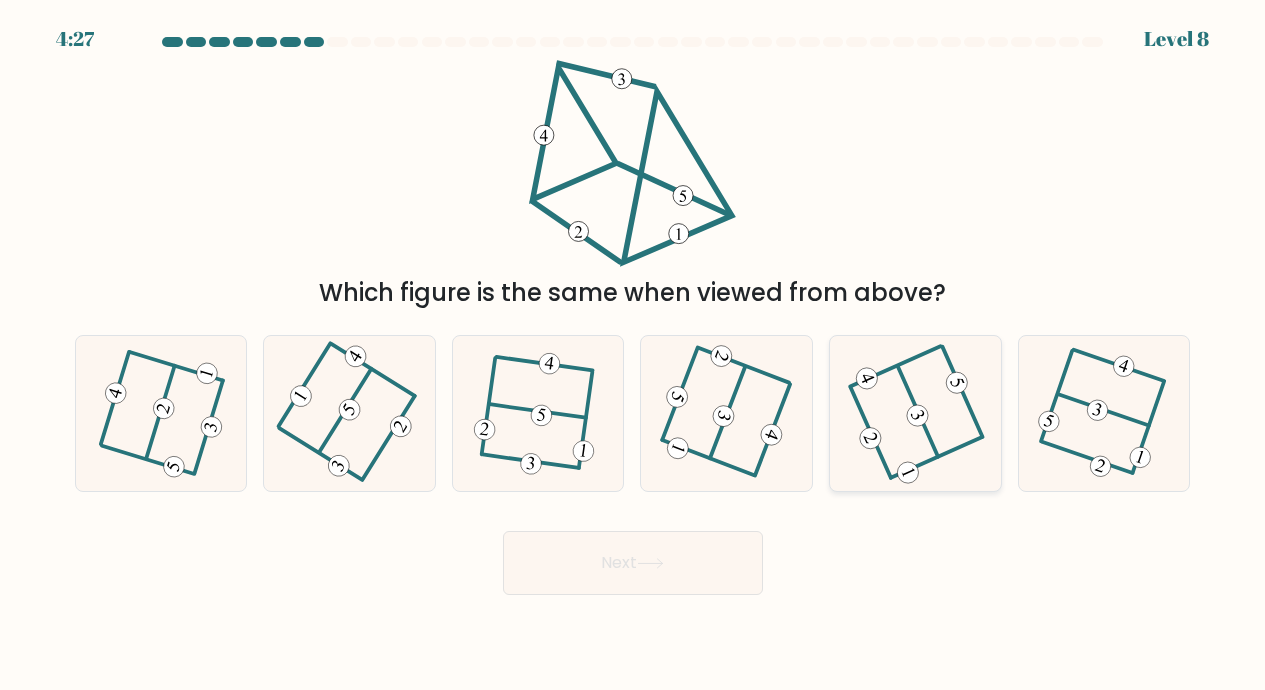 click 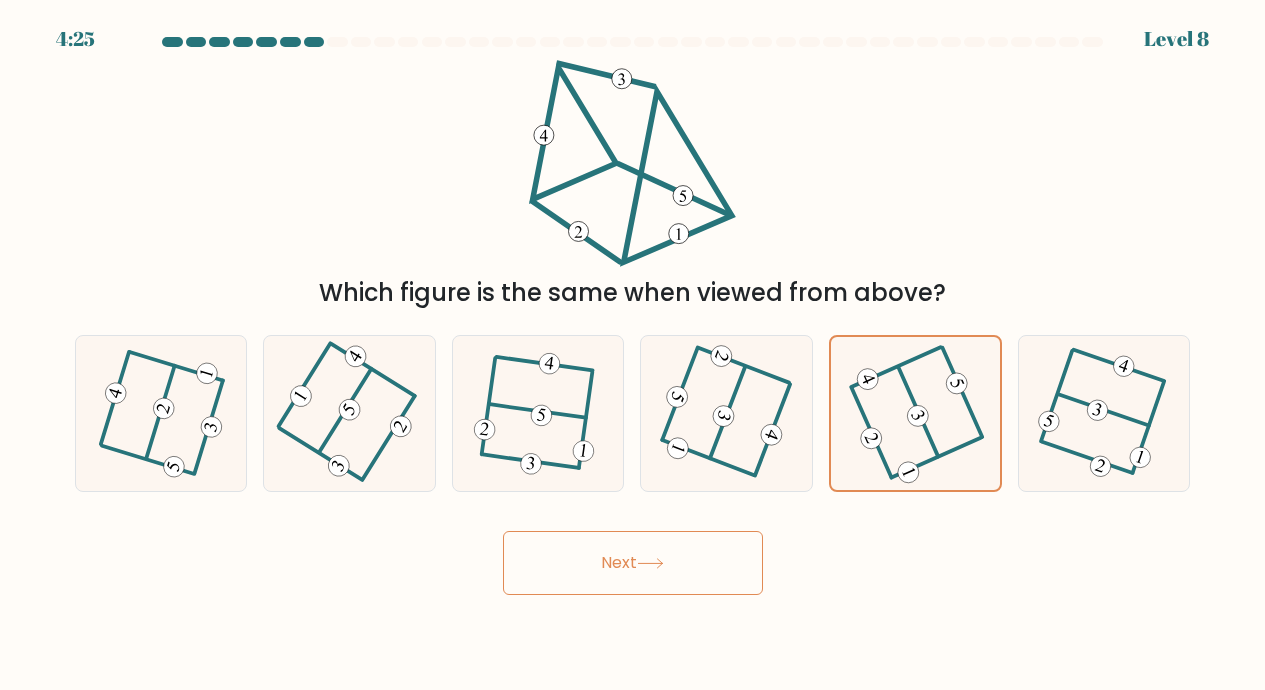 click on "Next" at bounding box center (633, 563) 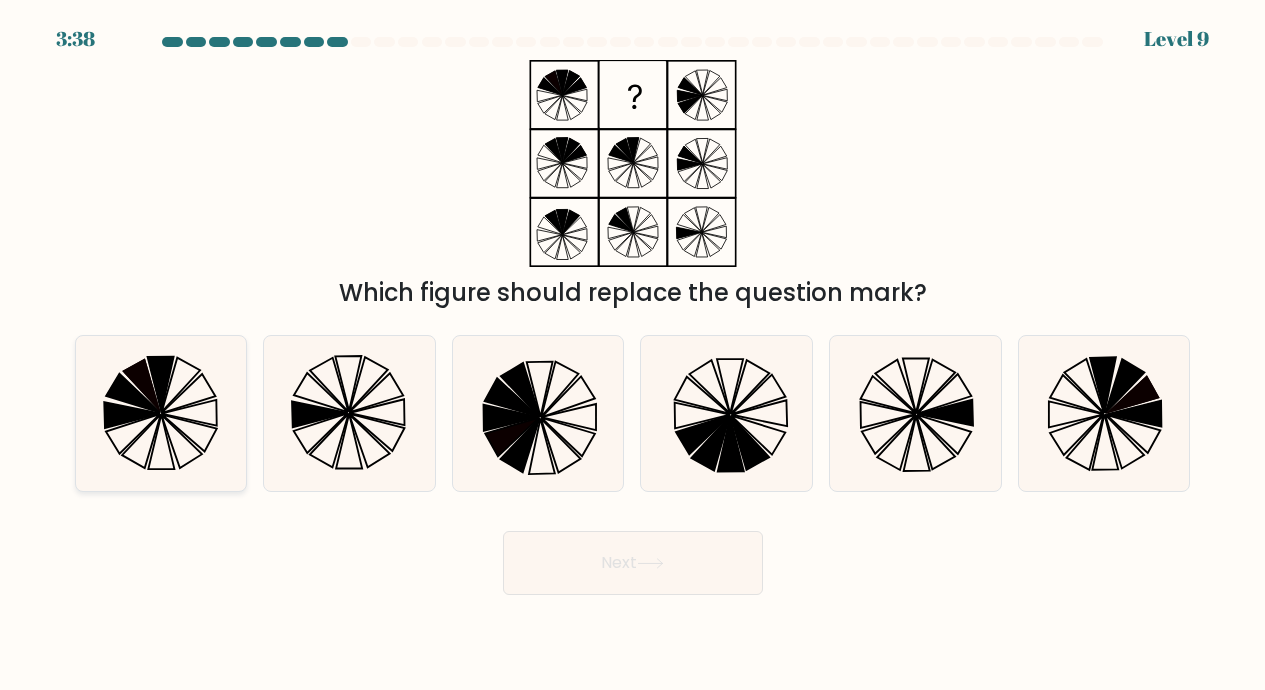 click 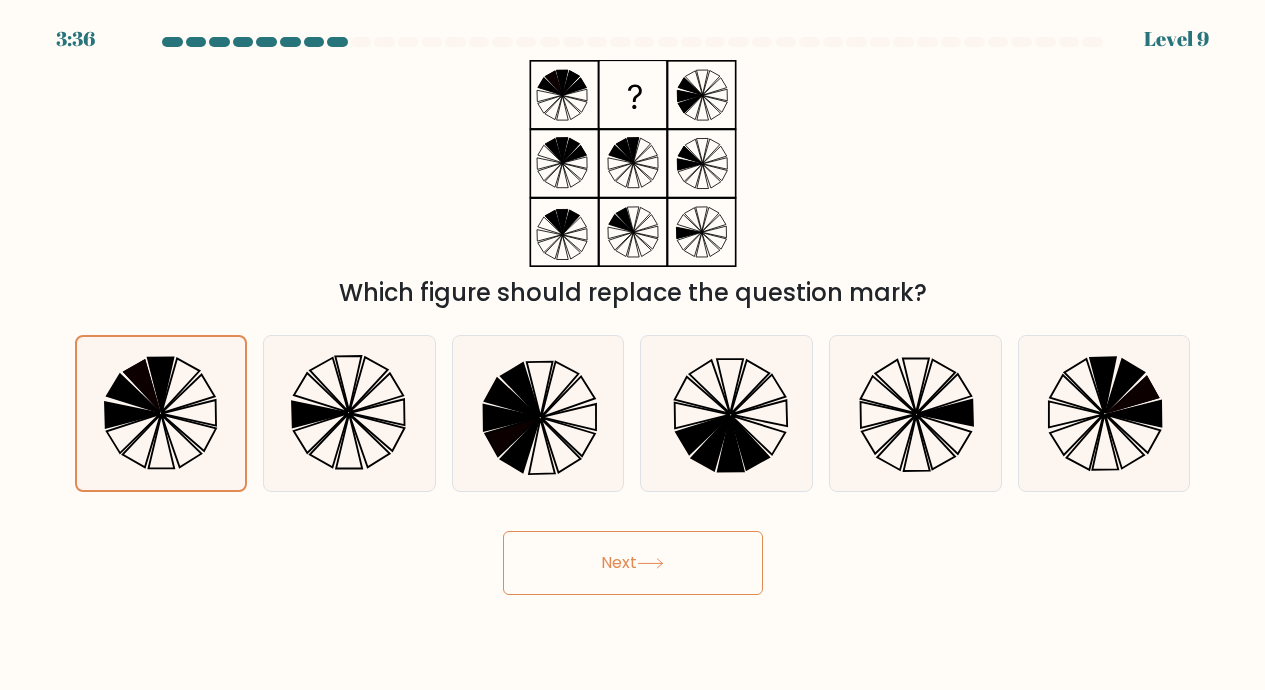 click on "Next" at bounding box center [633, 563] 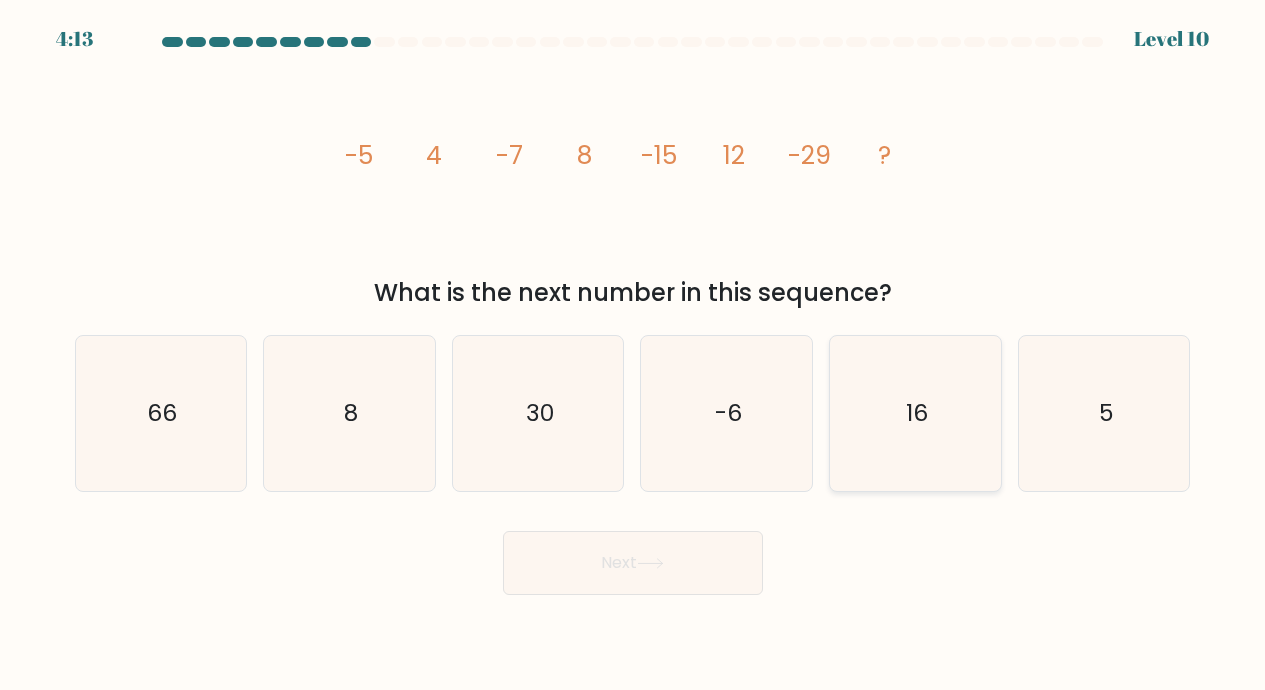 click on "16" 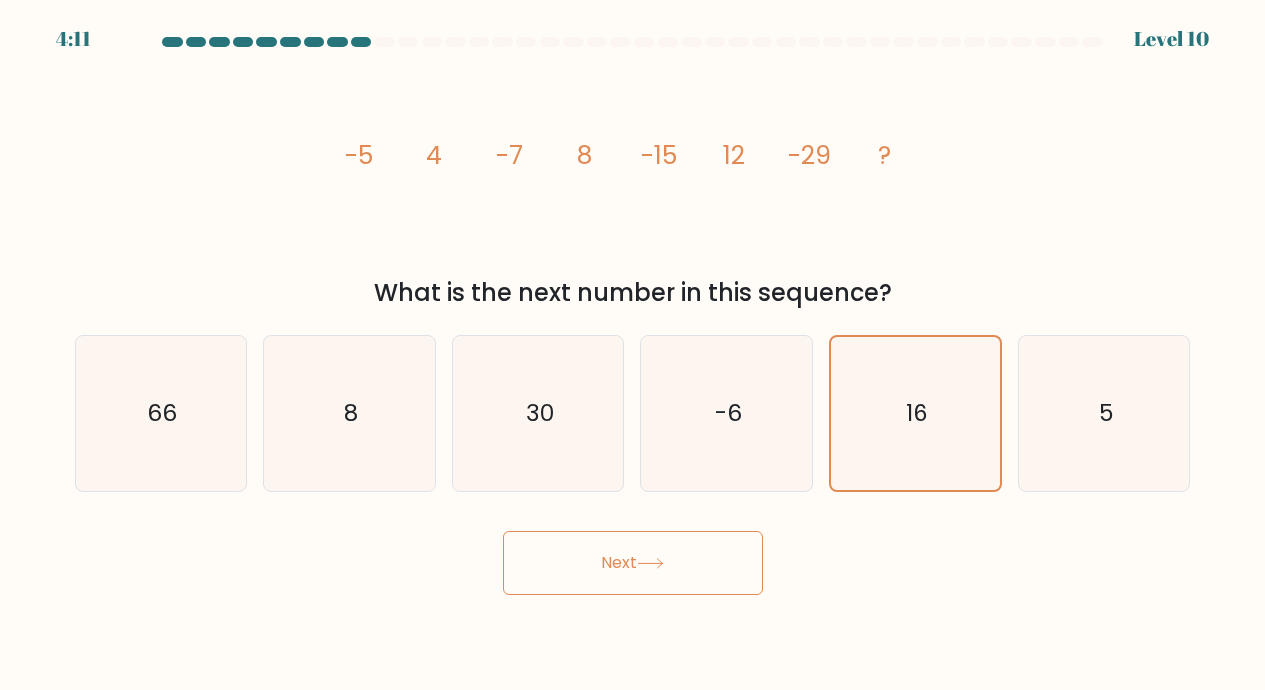 click on "Next" at bounding box center [633, 563] 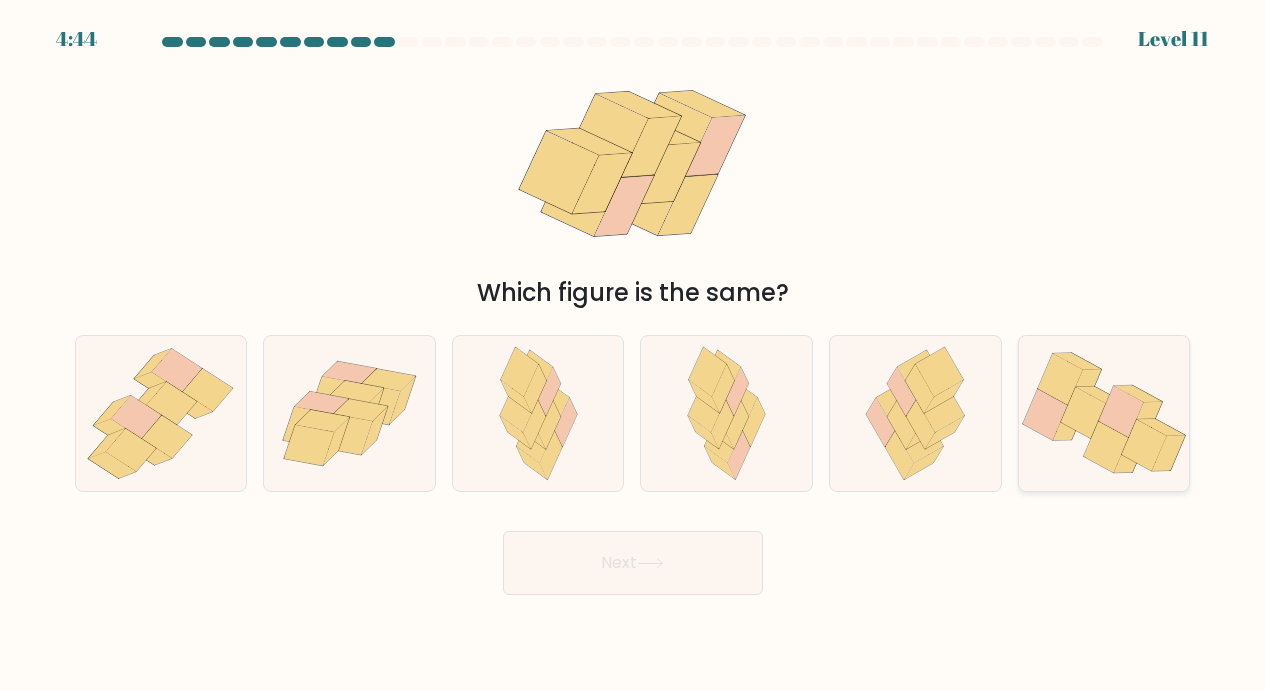 click 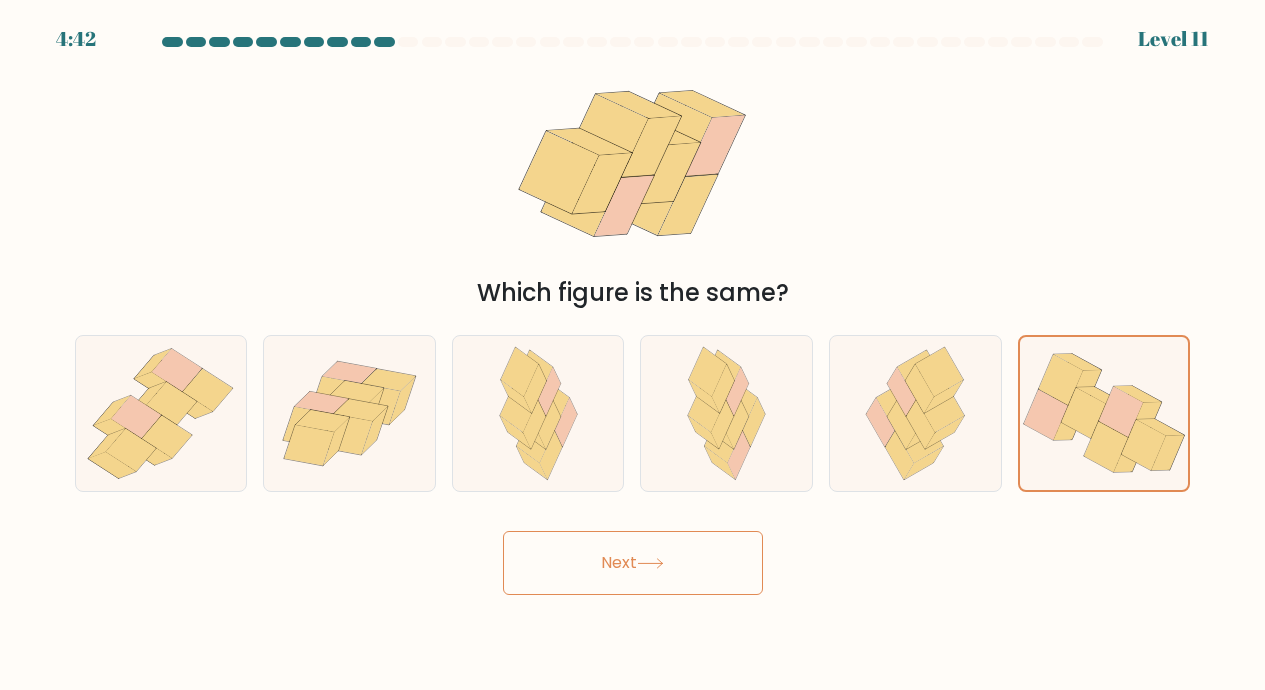 click on "Next" at bounding box center (633, 563) 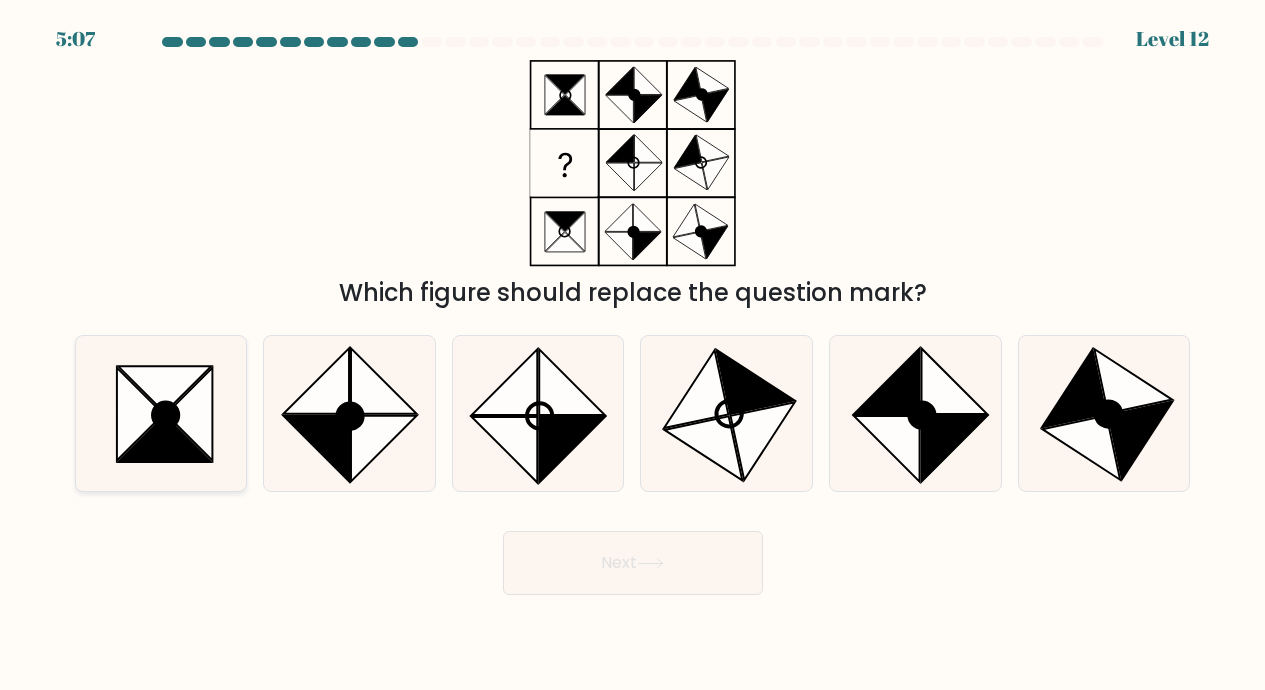 click 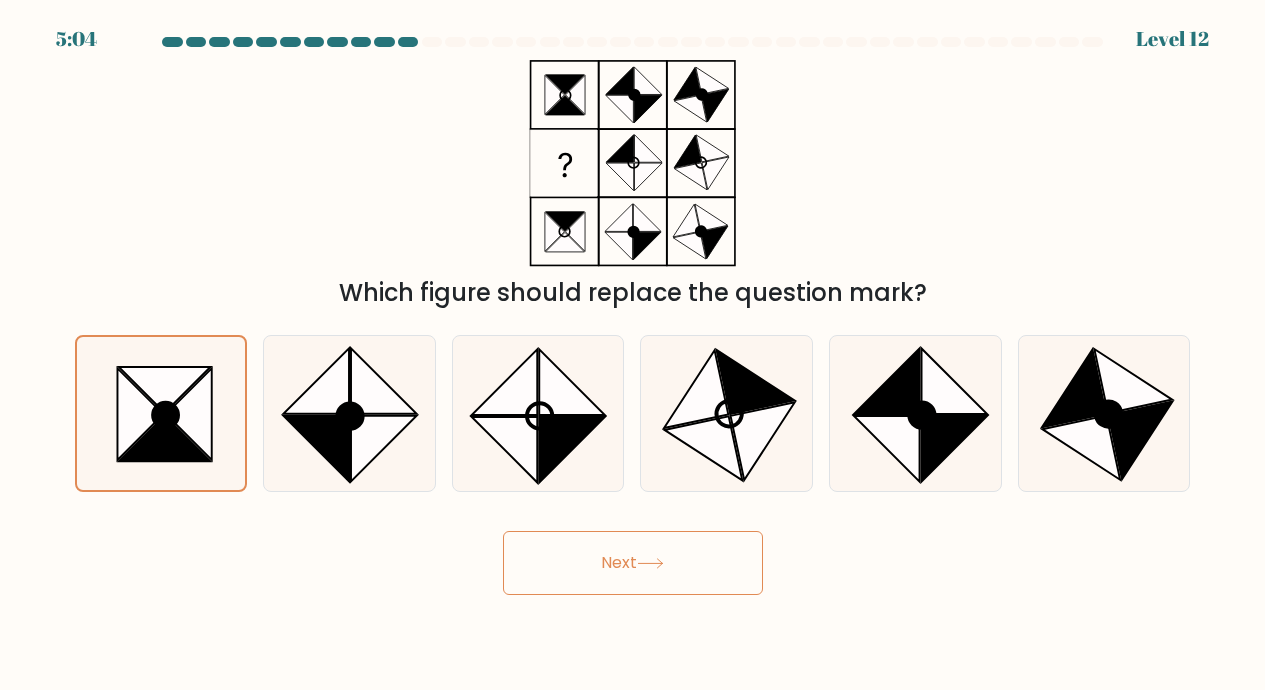 click on "Next" at bounding box center (633, 563) 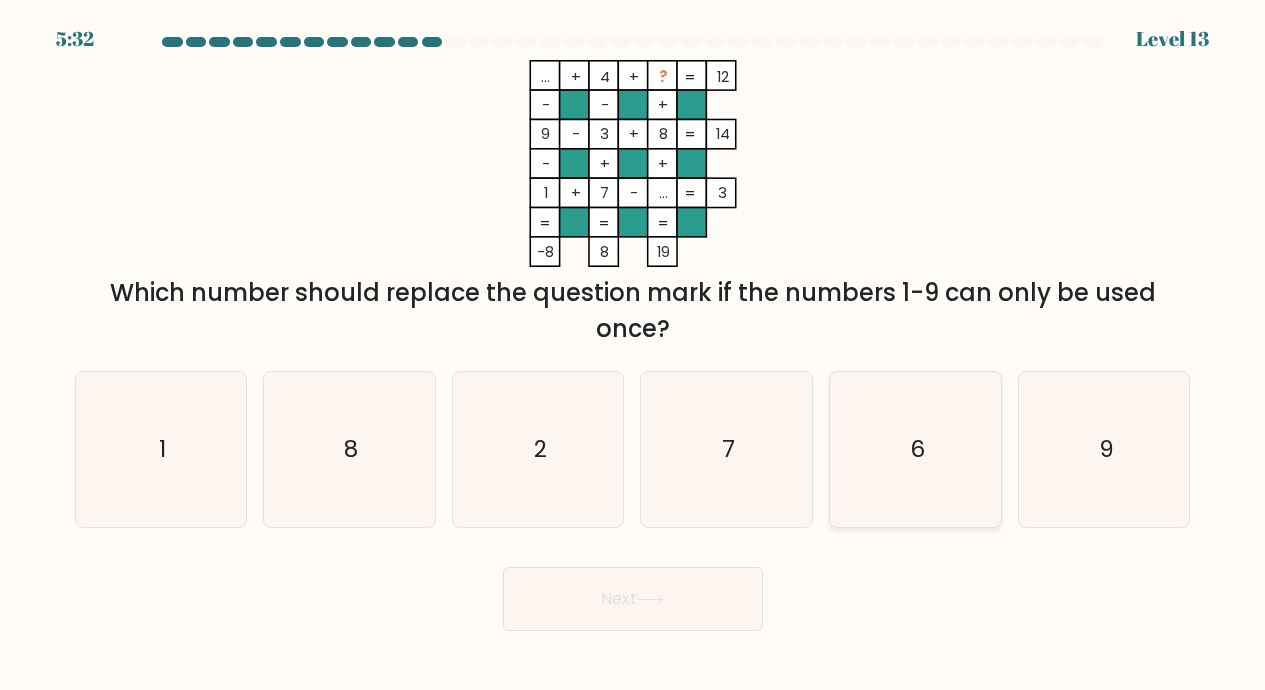 click on "6" 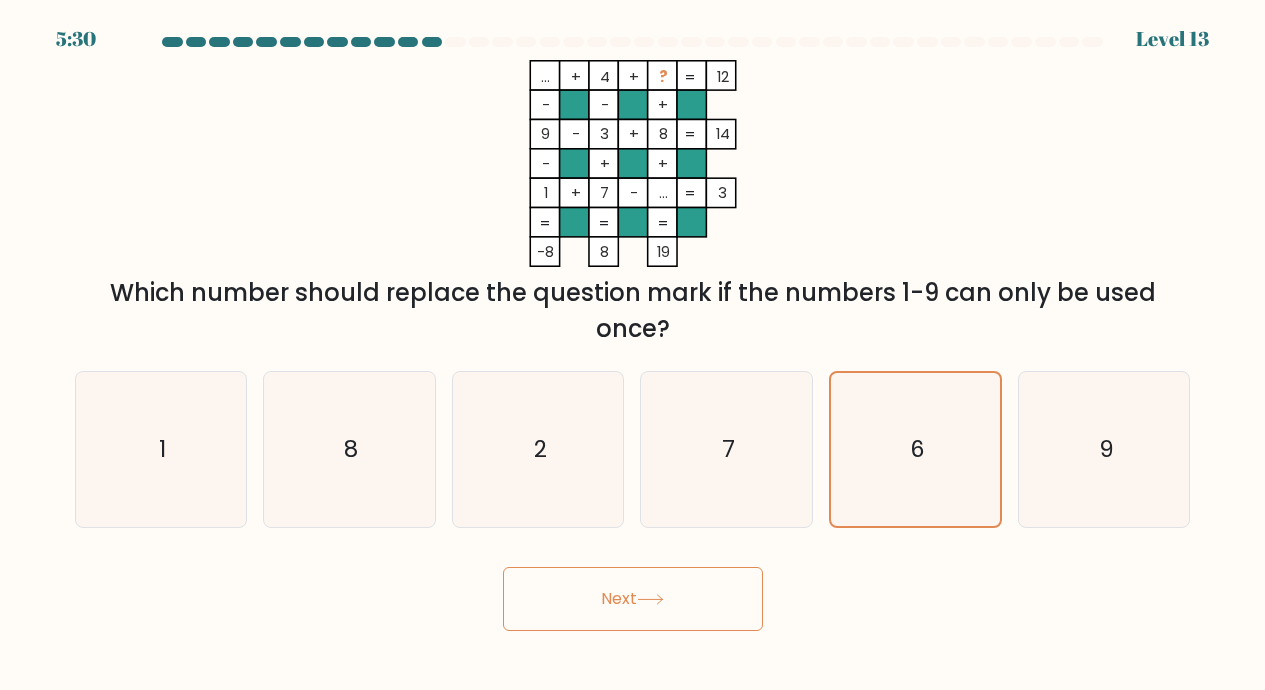 click on "Next" at bounding box center (633, 599) 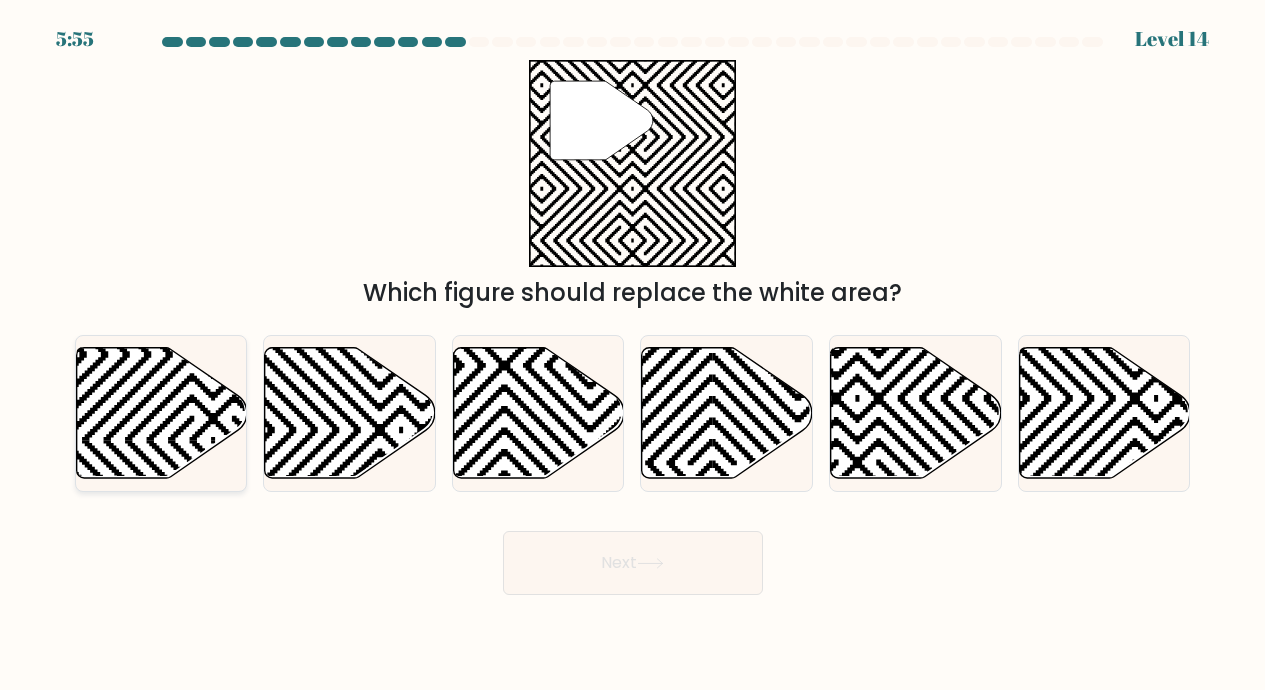 click 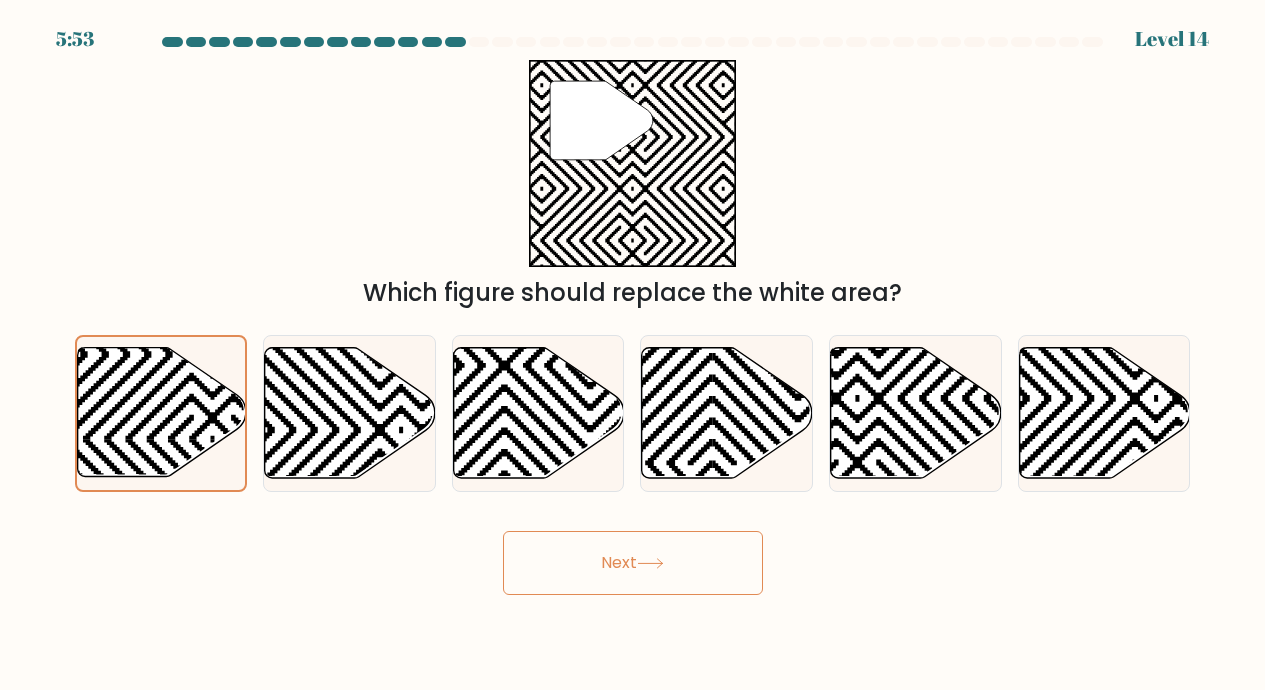 click on "Next" at bounding box center (633, 563) 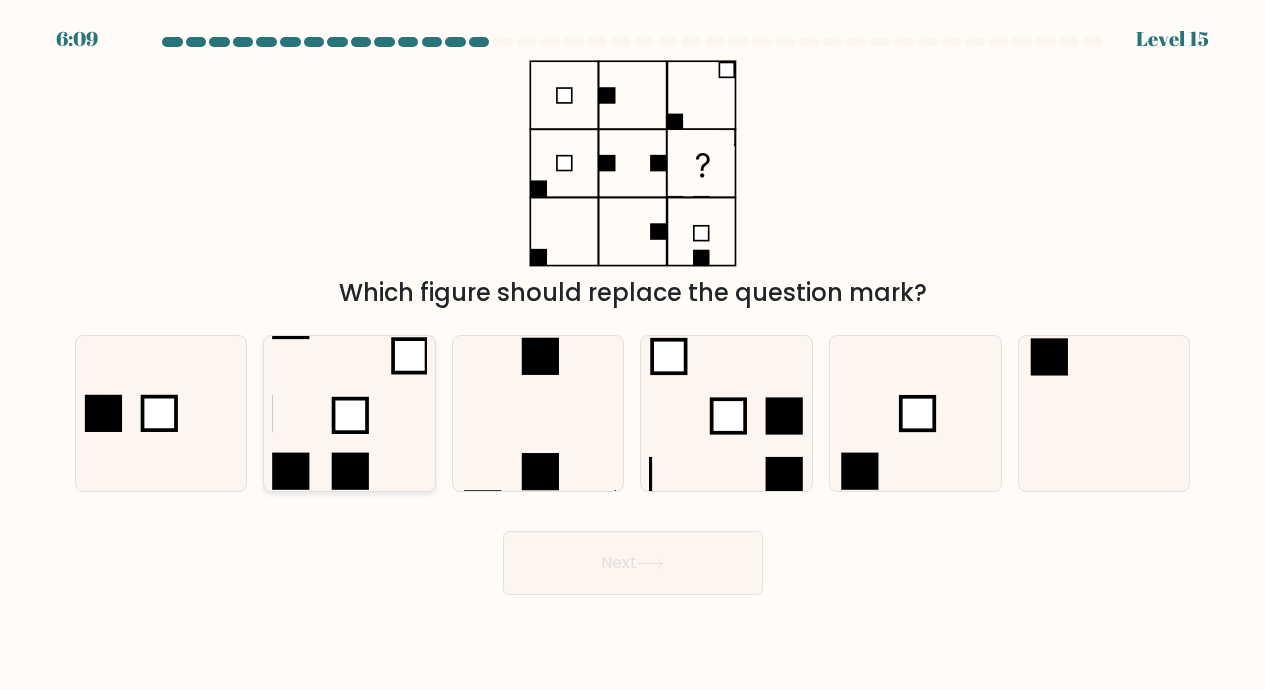 click 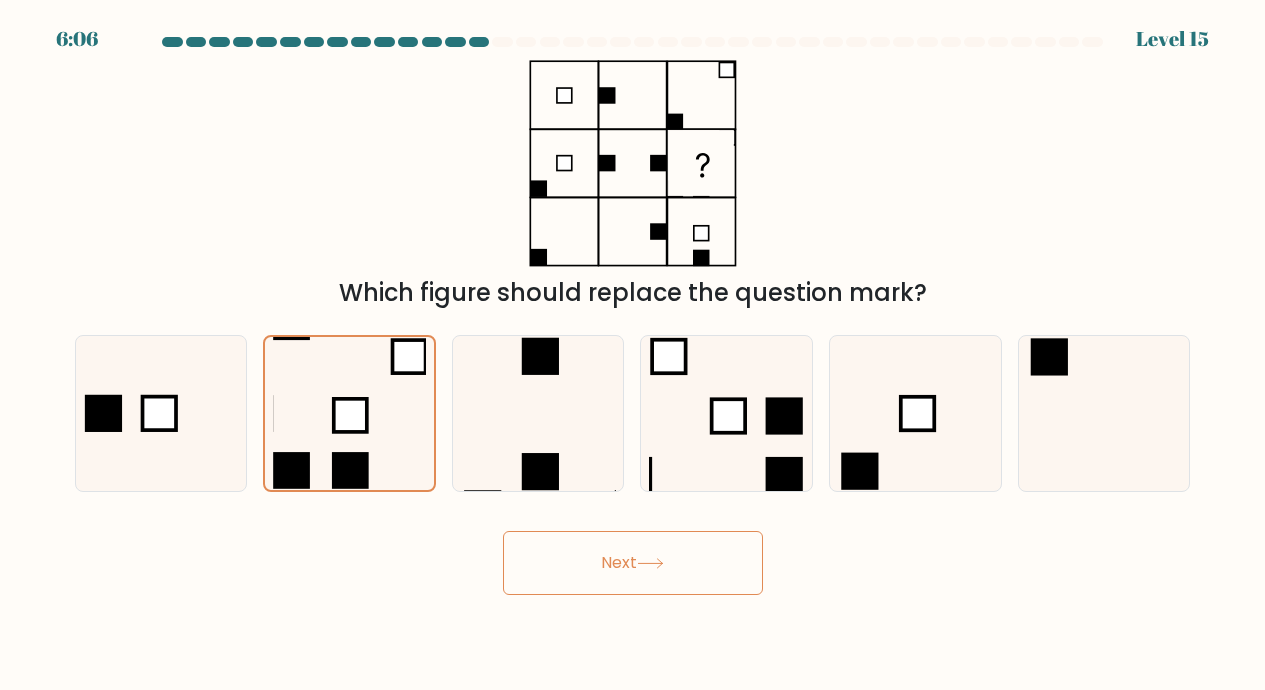 click on "Next" at bounding box center (633, 563) 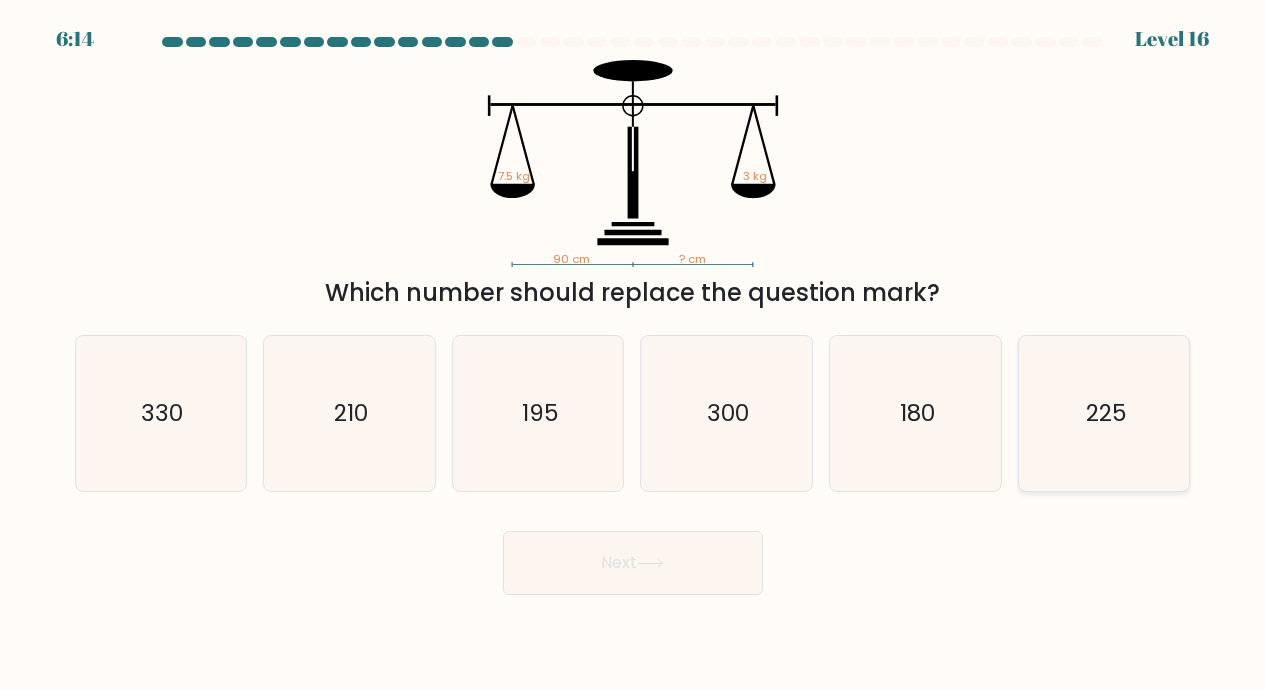 click on "225" 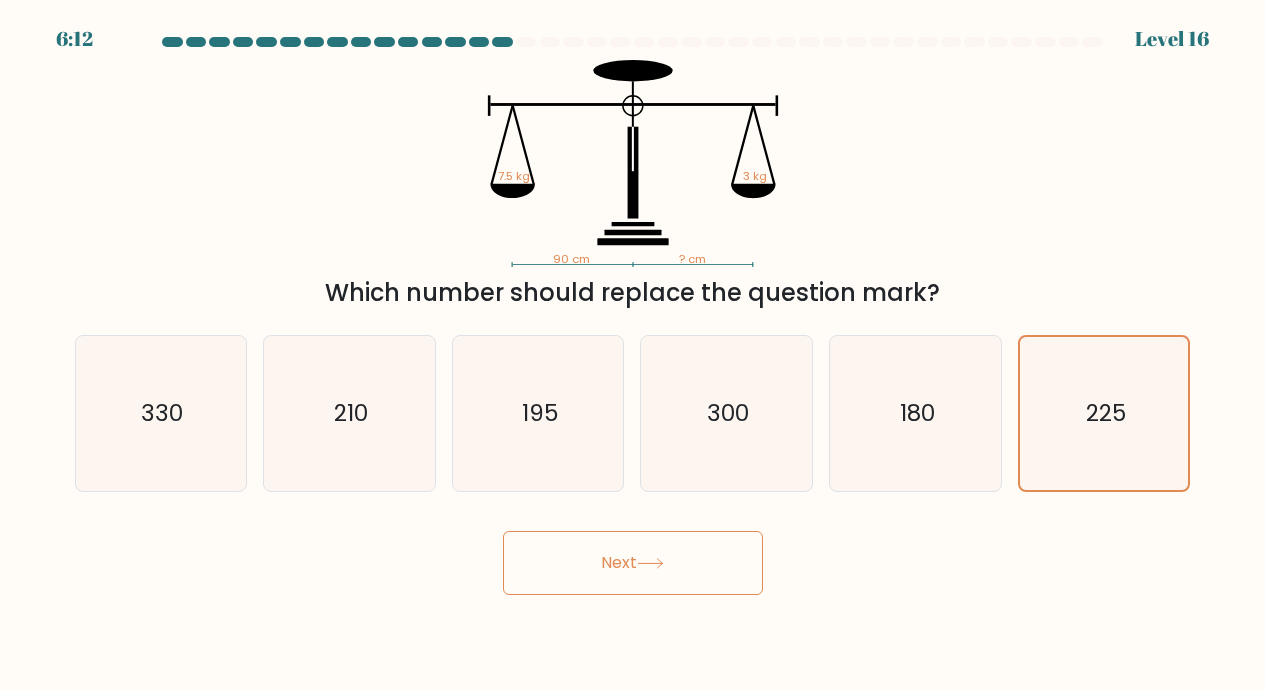 click on "Next" at bounding box center [633, 563] 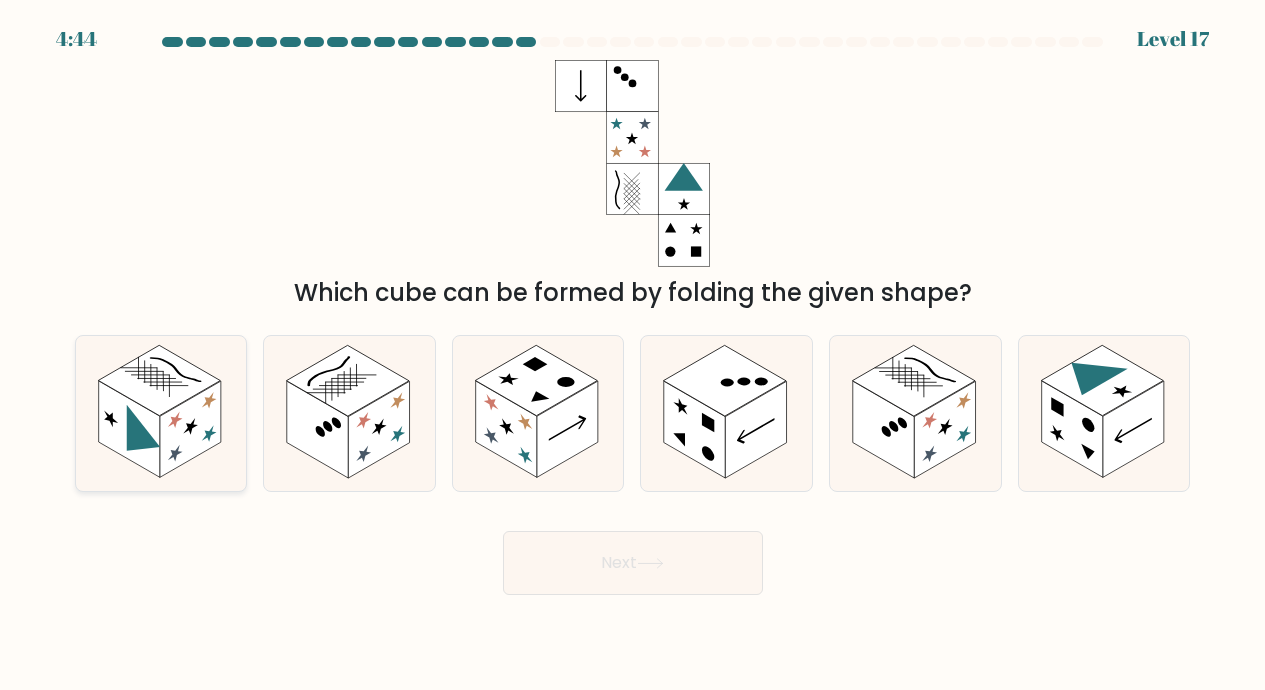 click 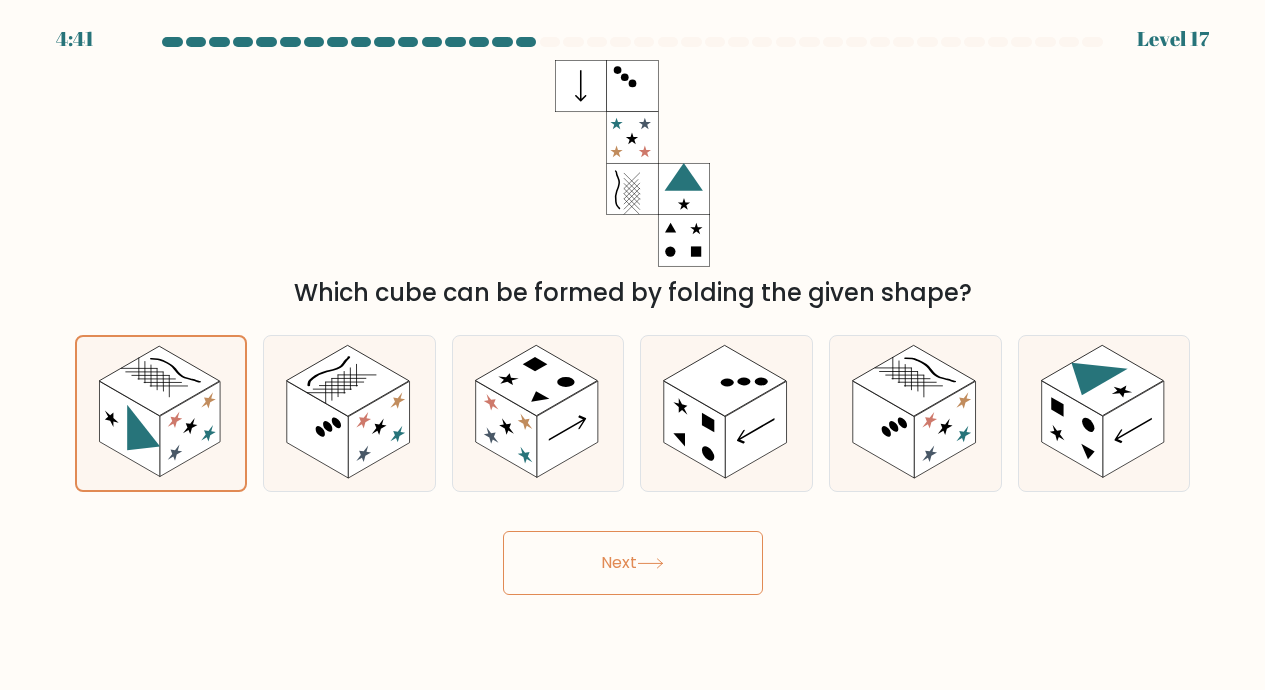 click on "Next" at bounding box center (633, 563) 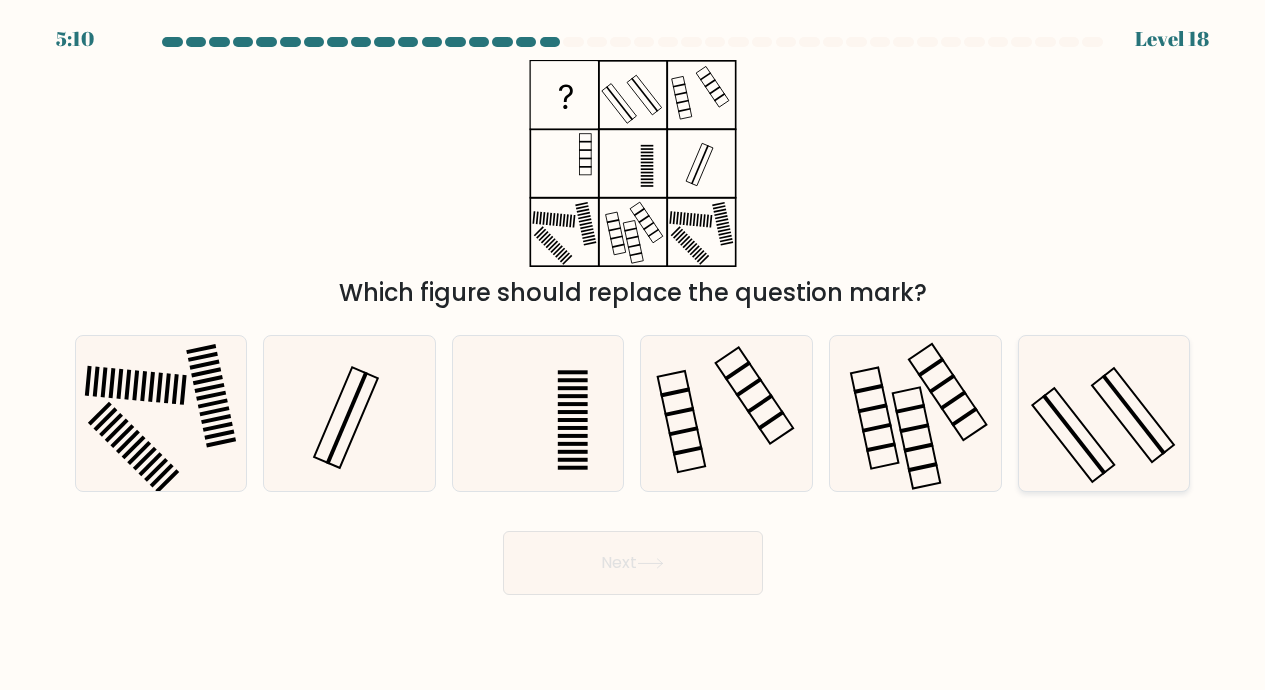 click 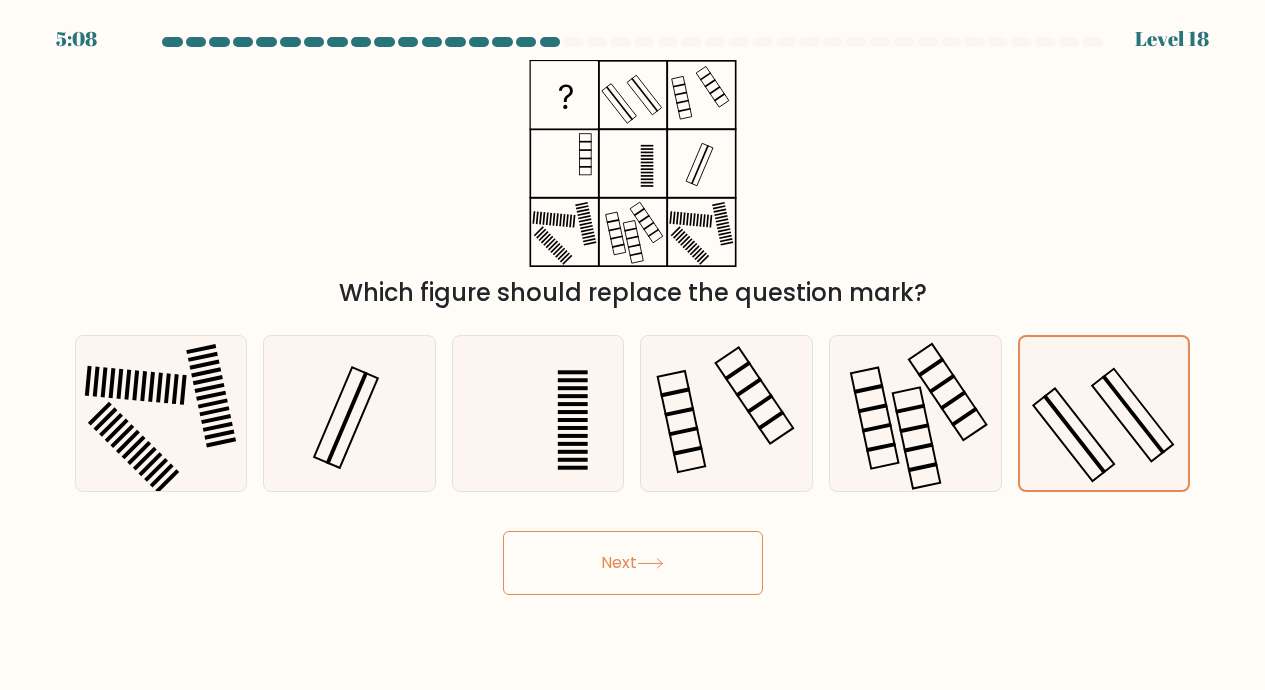 click on "Next" at bounding box center [633, 563] 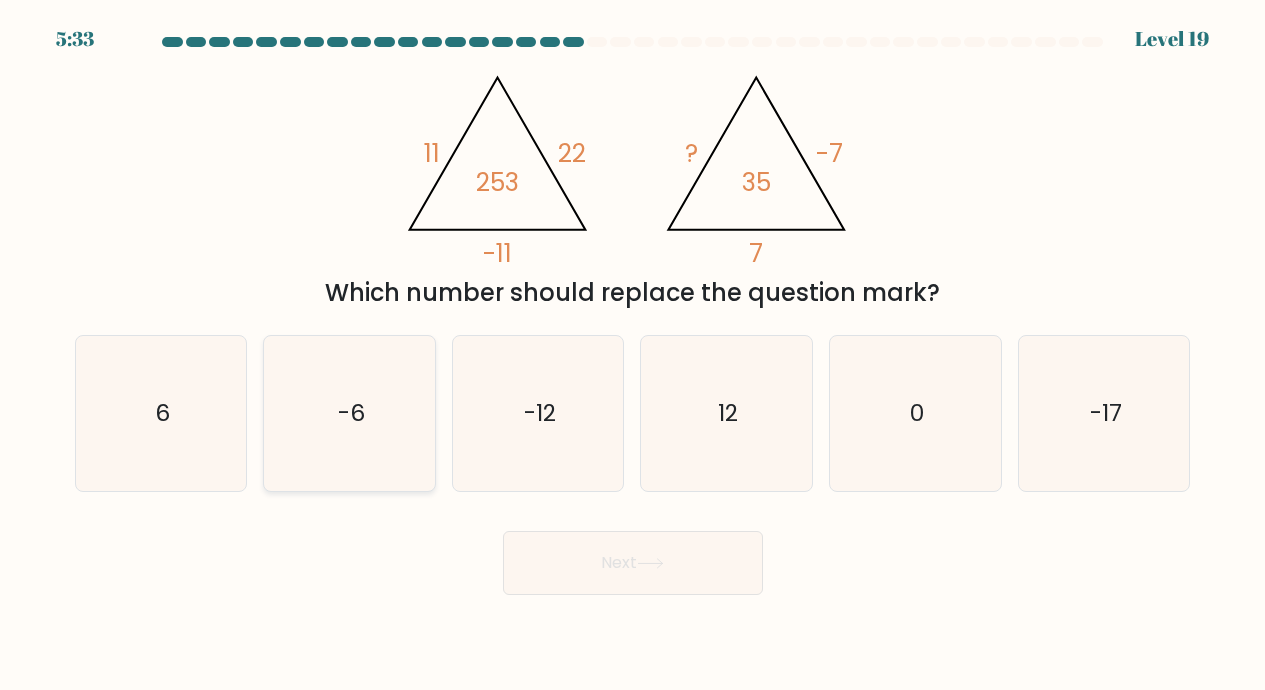 click on "-6" 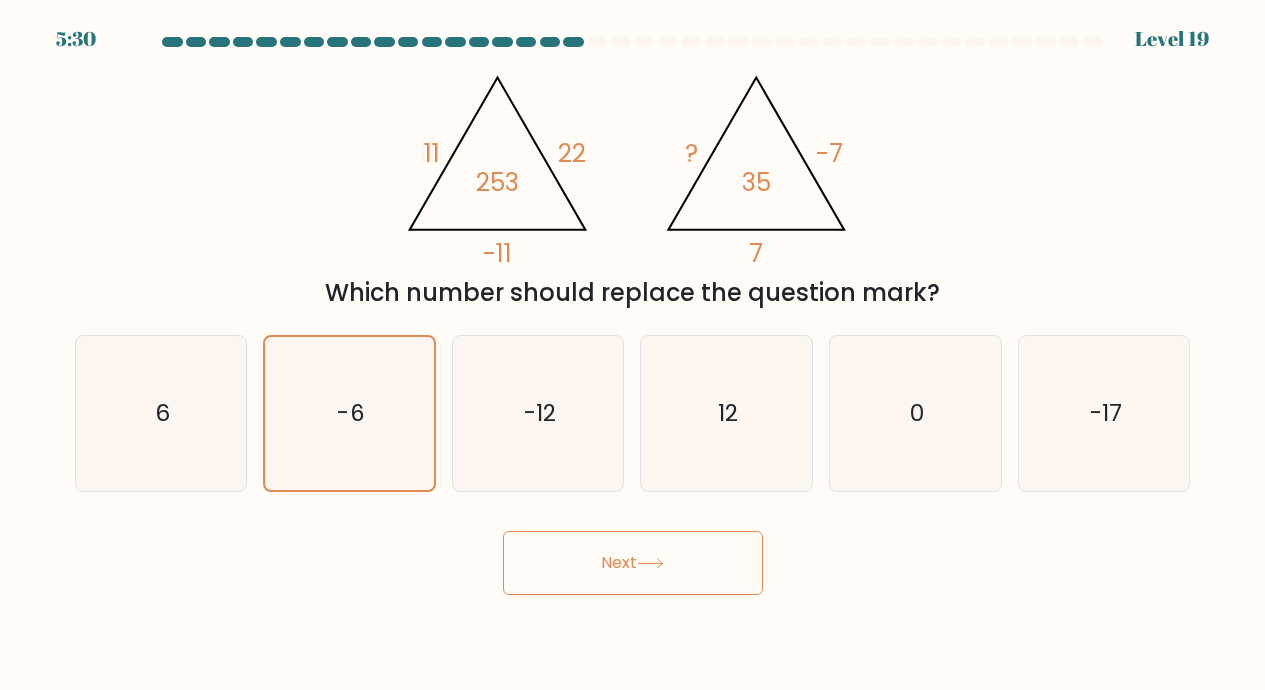 click on "Next" at bounding box center [633, 563] 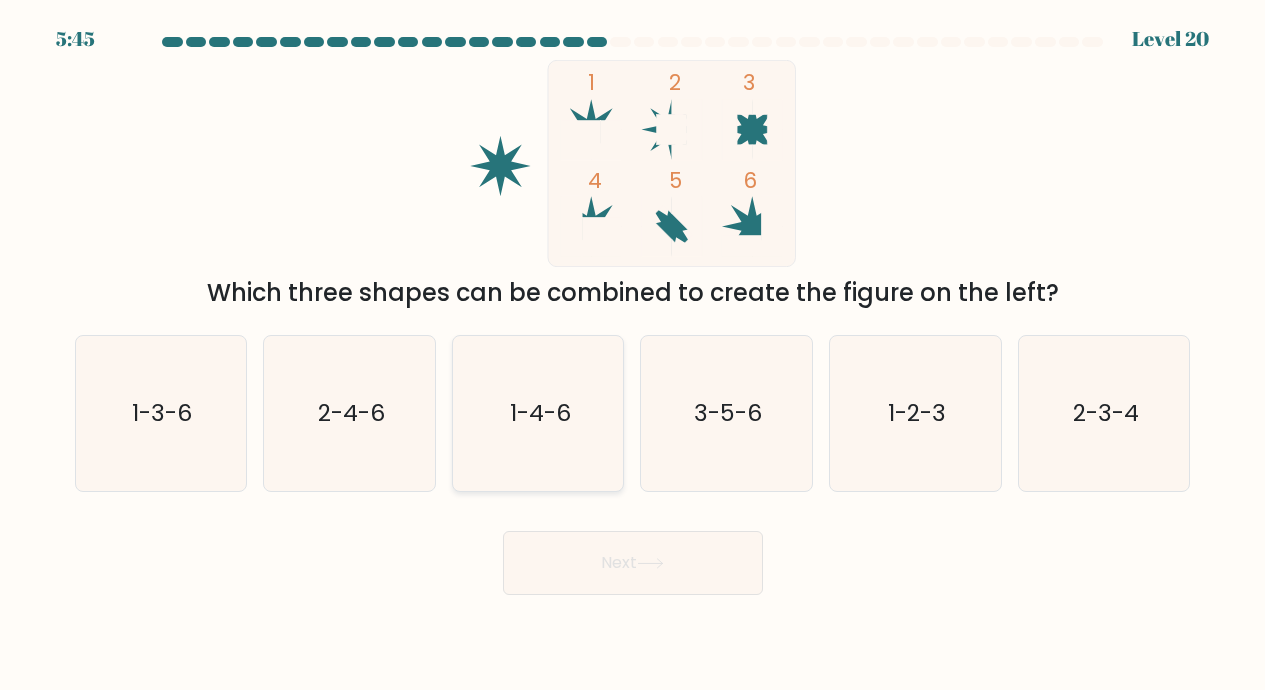 click on "1-4-6" 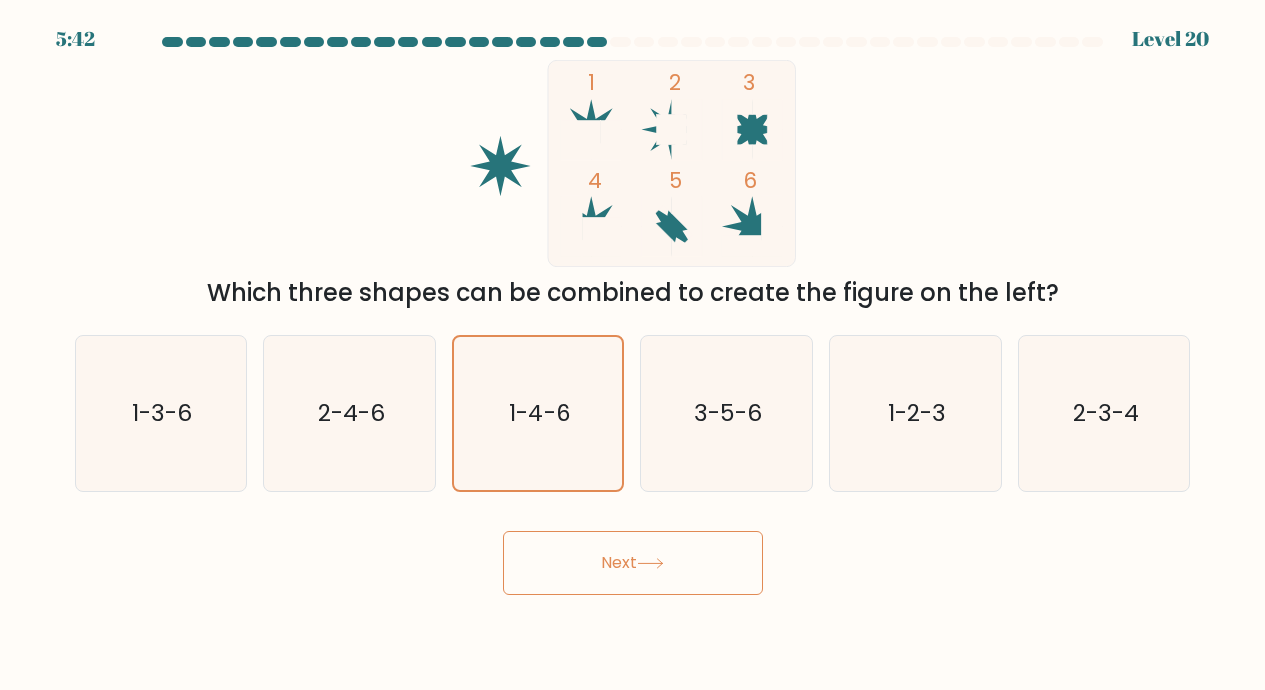 click on "Next" at bounding box center (633, 563) 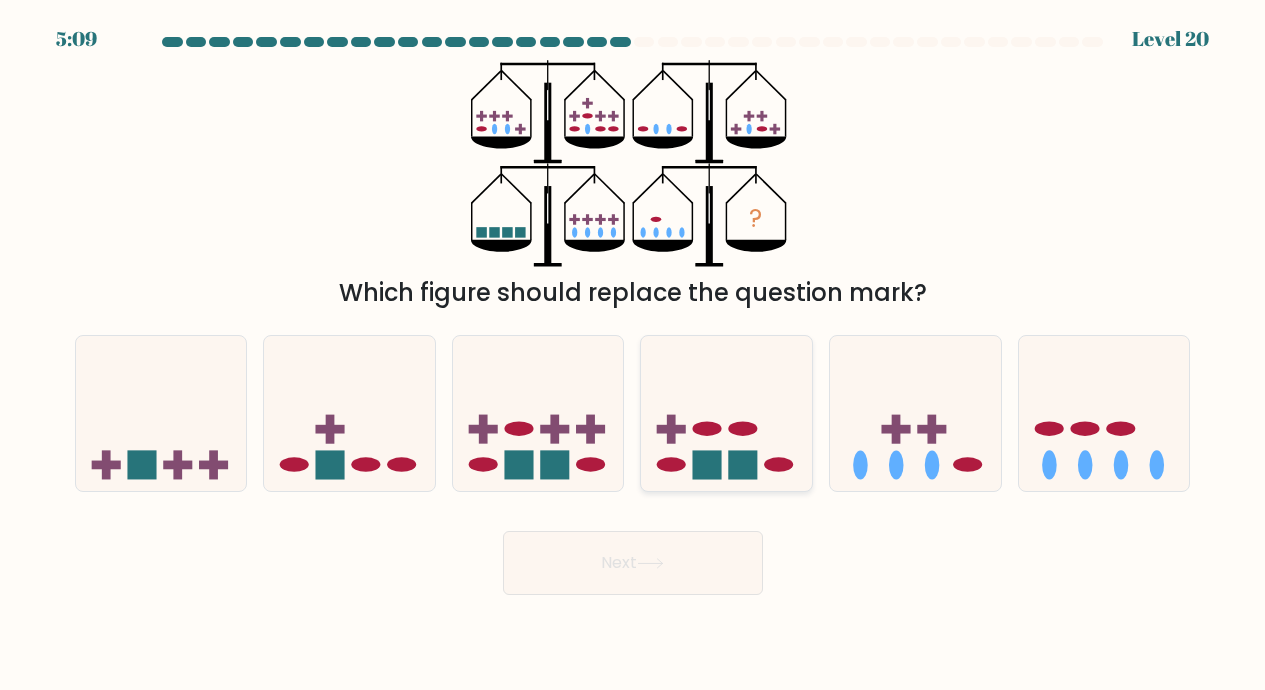 click 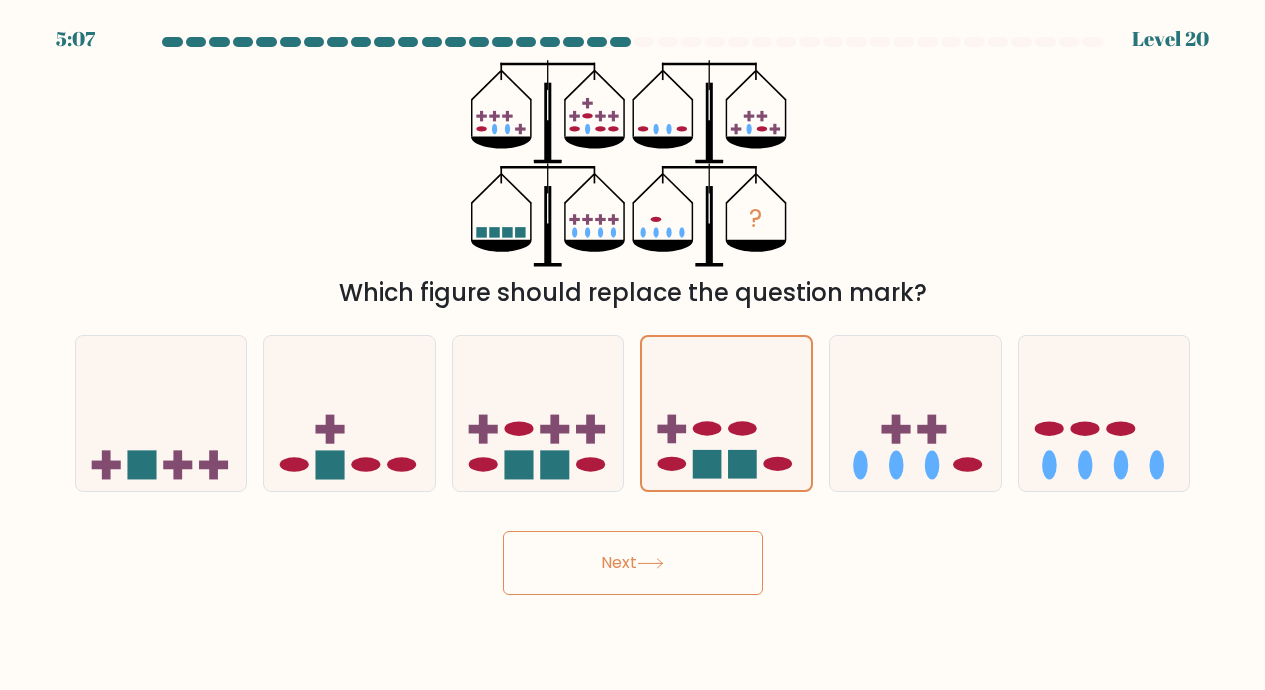 click on "Next" at bounding box center [633, 563] 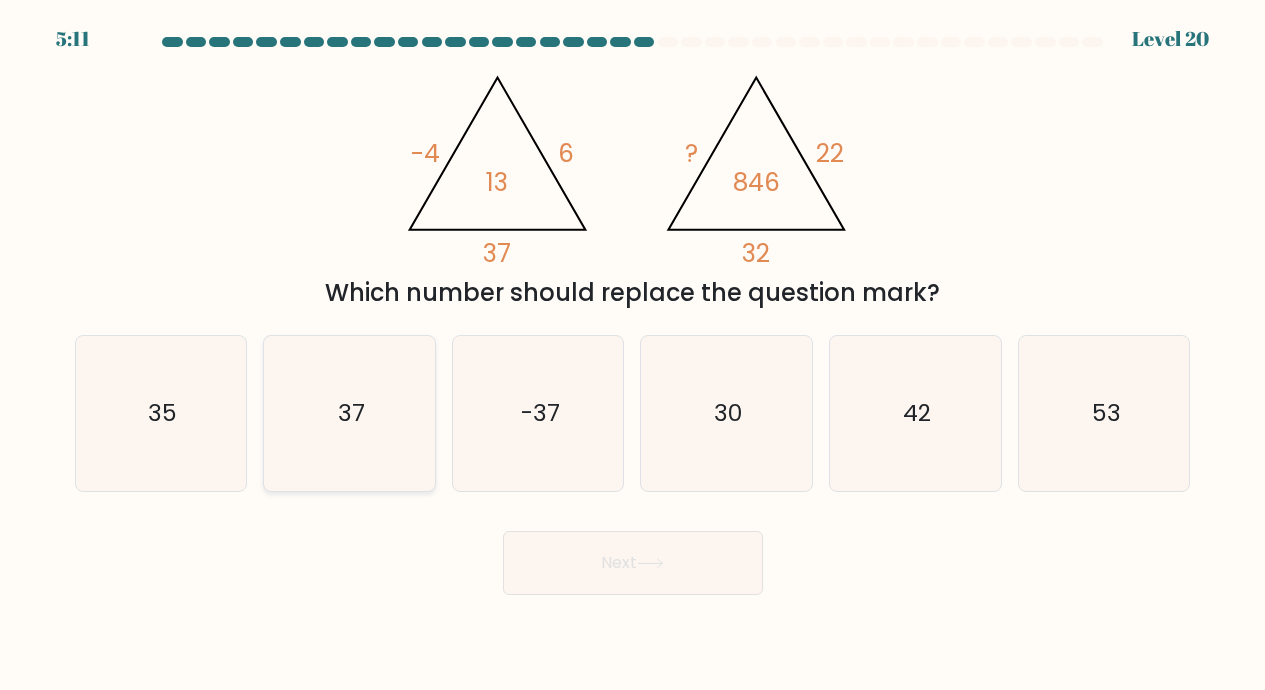 click on "37" 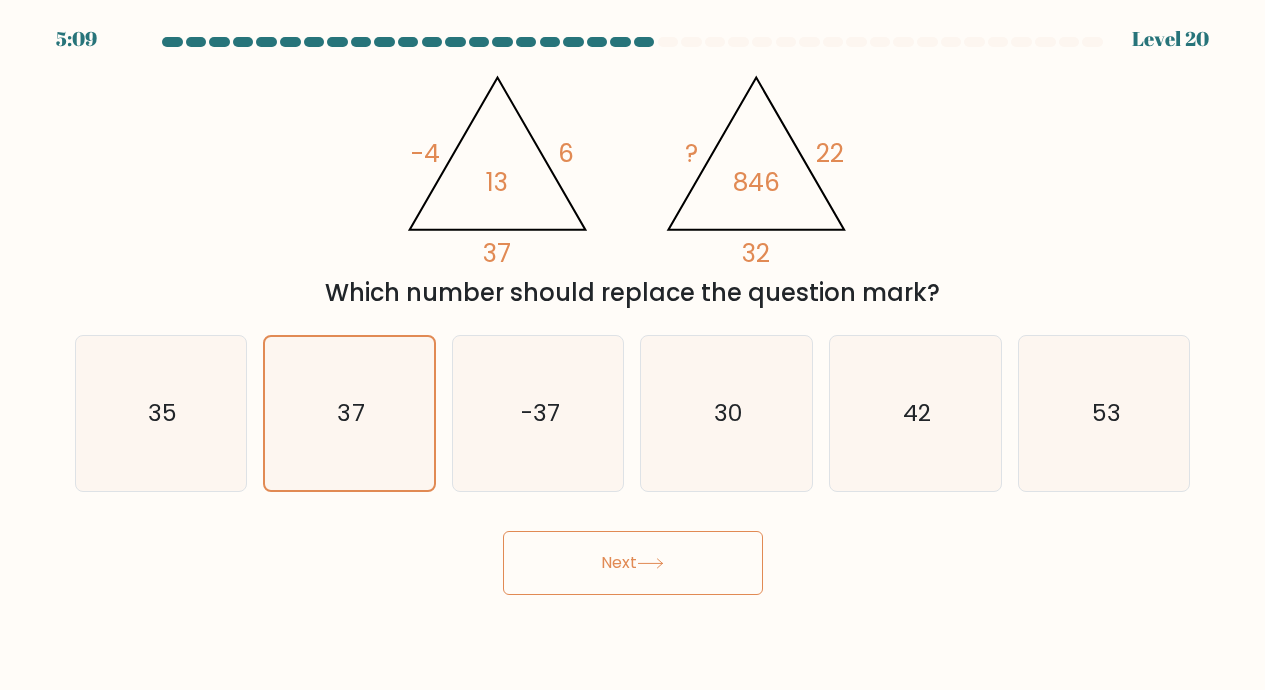 click on "Next" at bounding box center [633, 563] 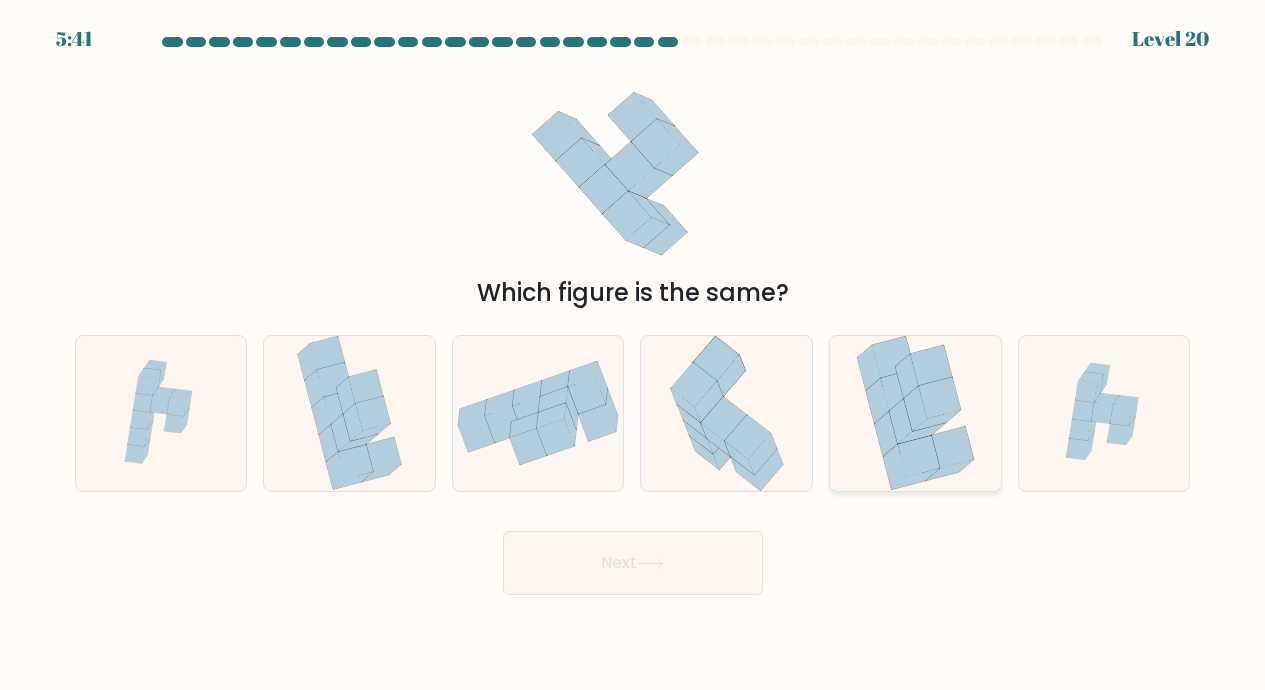 click 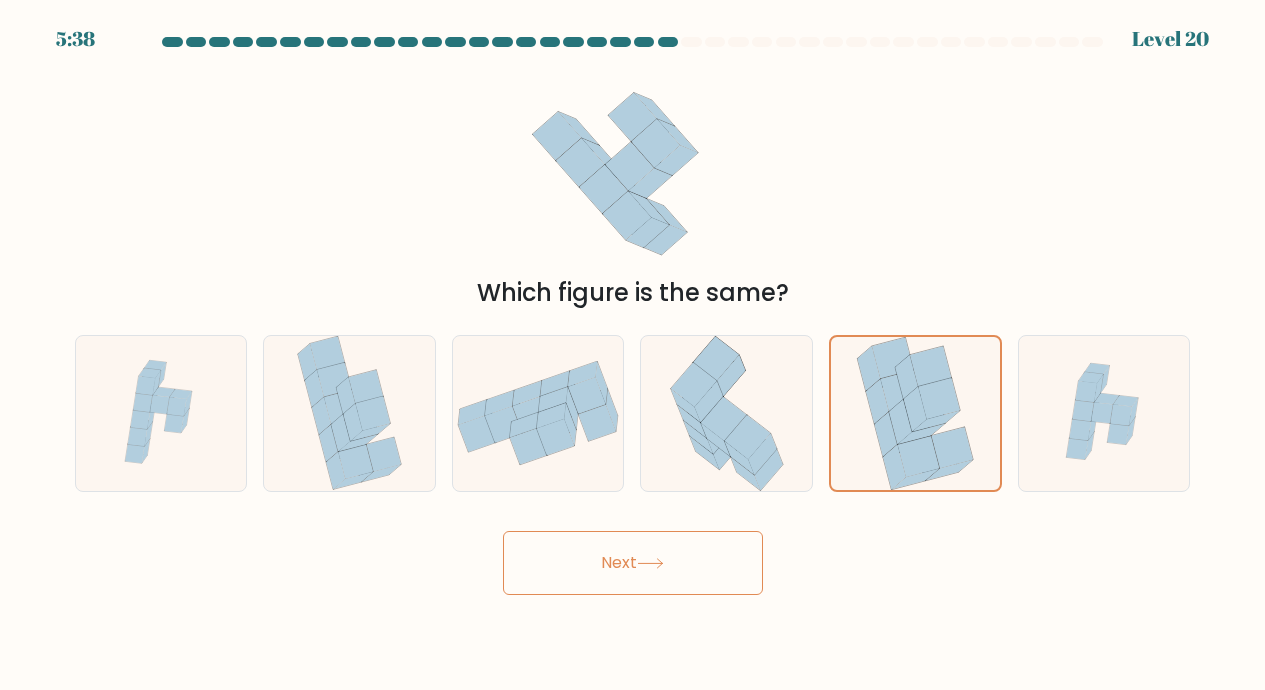 click on "Next" at bounding box center [633, 563] 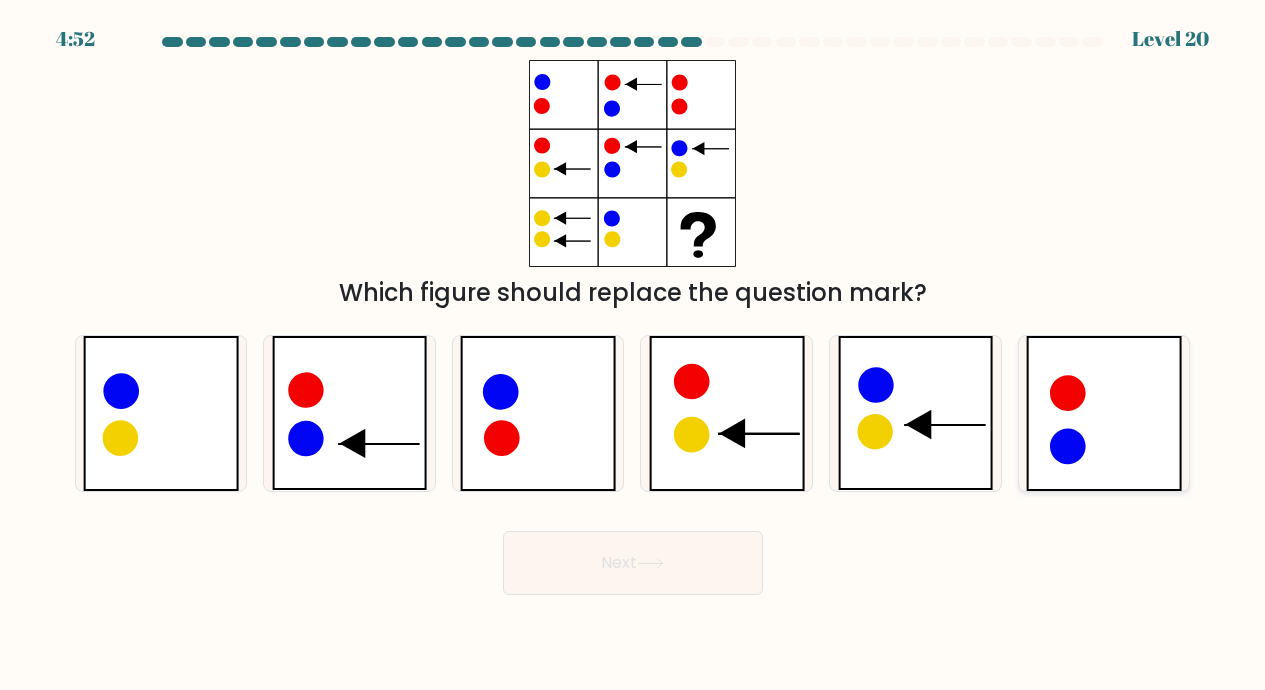 click 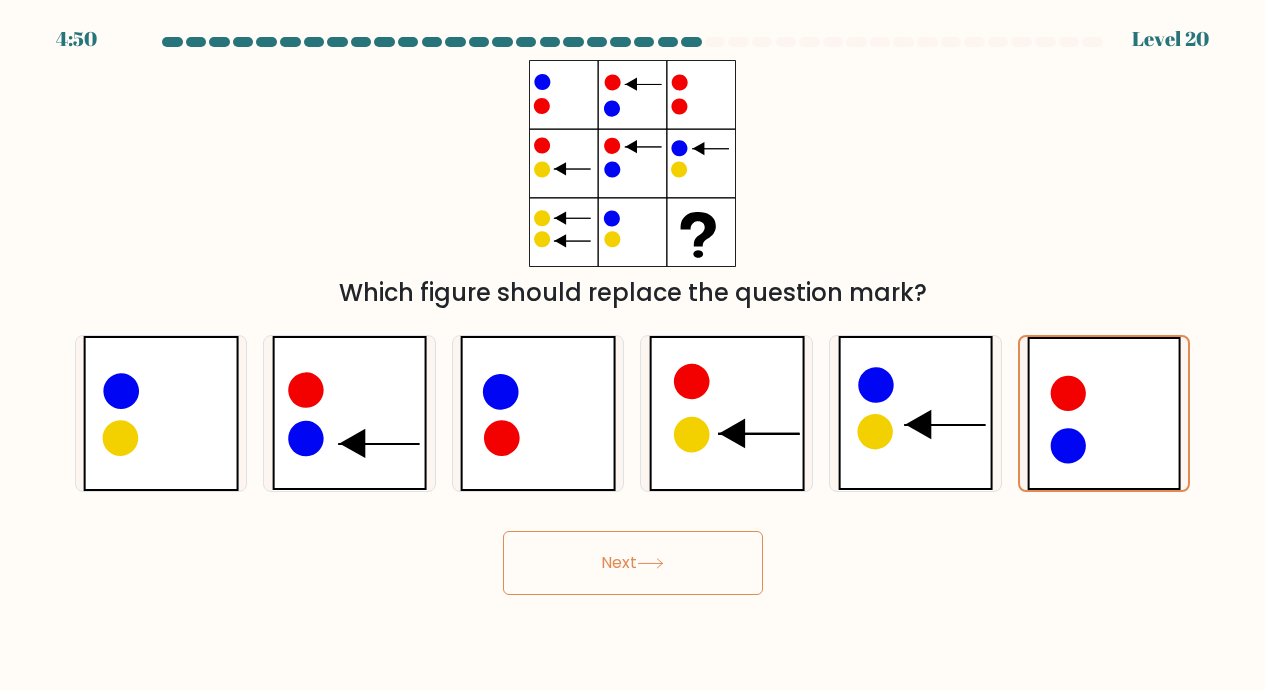 click on "Next" at bounding box center [633, 563] 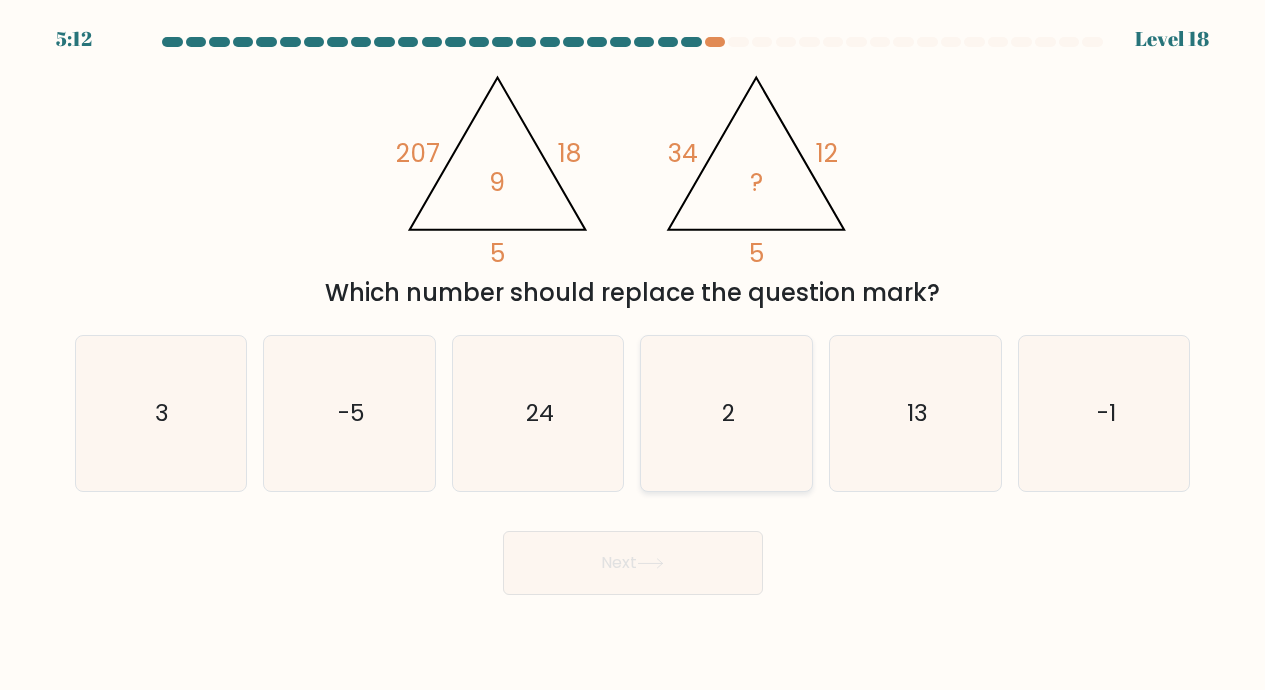 click on "2" 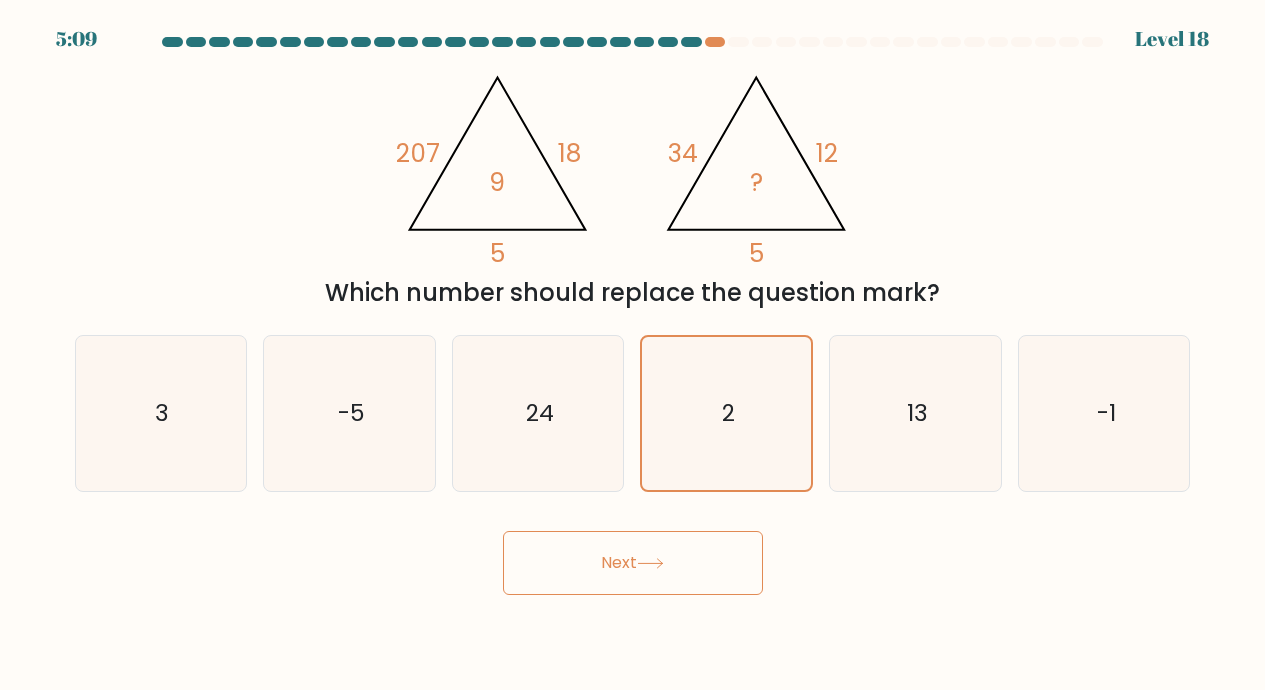 click on "Next" at bounding box center [633, 563] 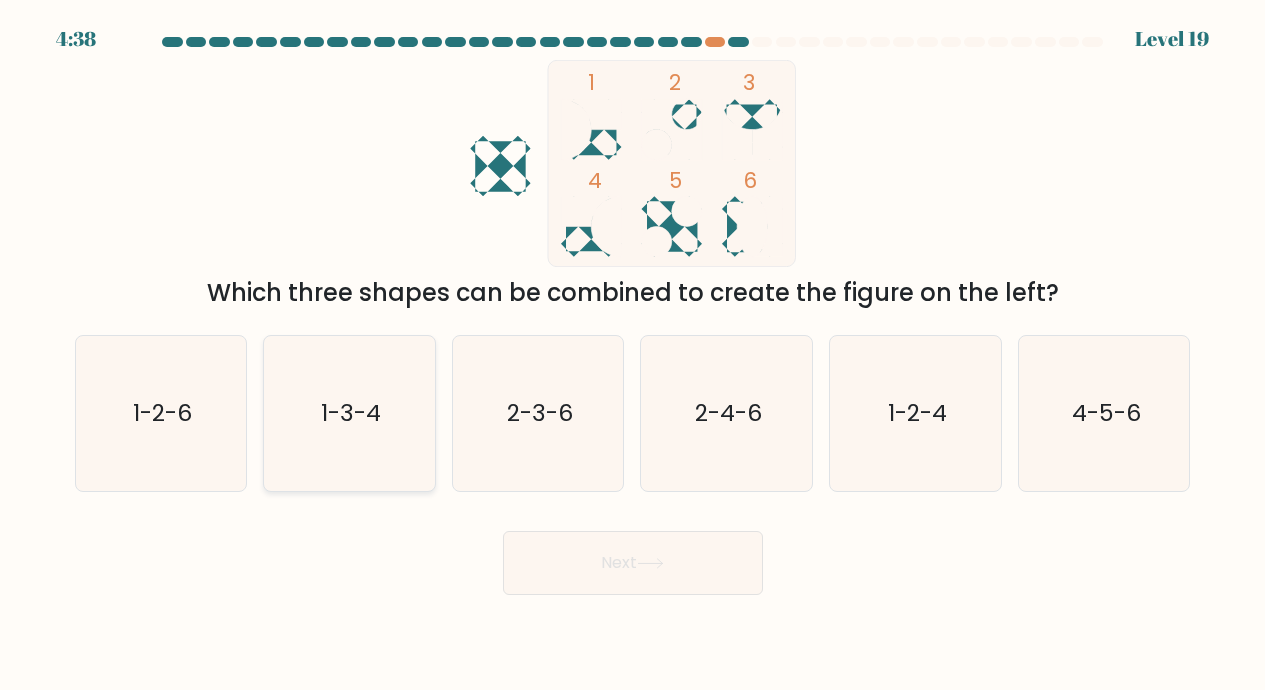click on "1-3-4" 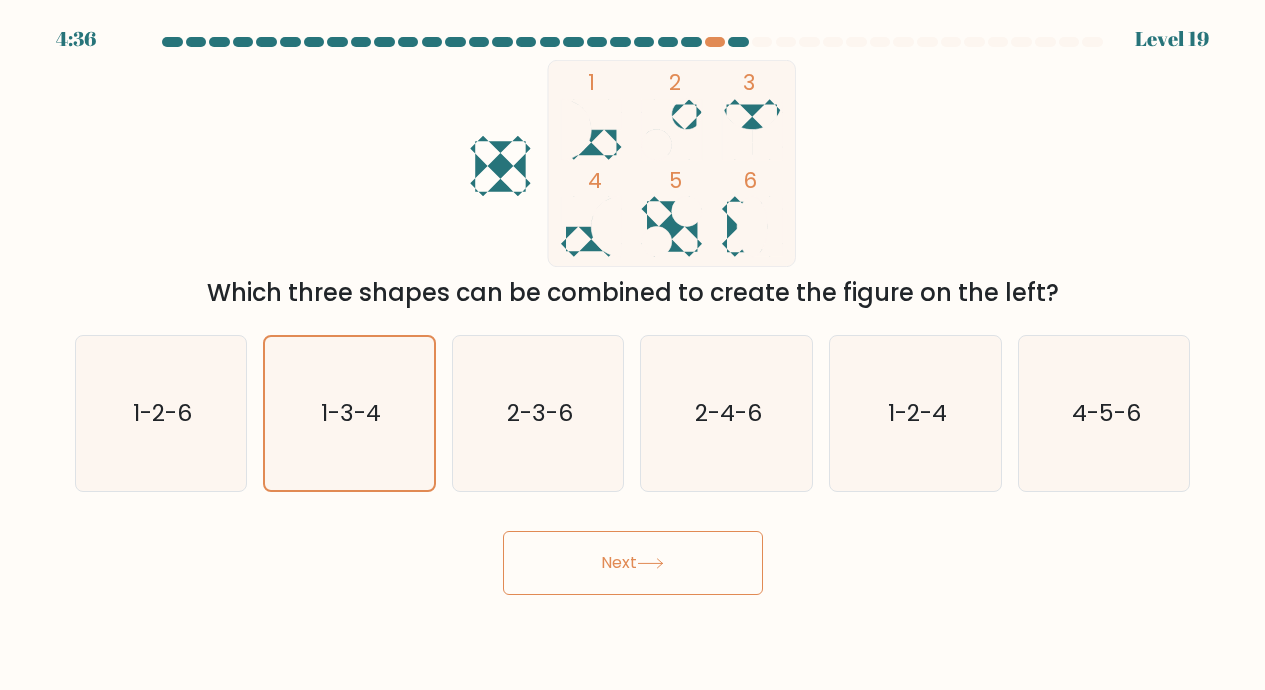 click on "Next" at bounding box center (633, 563) 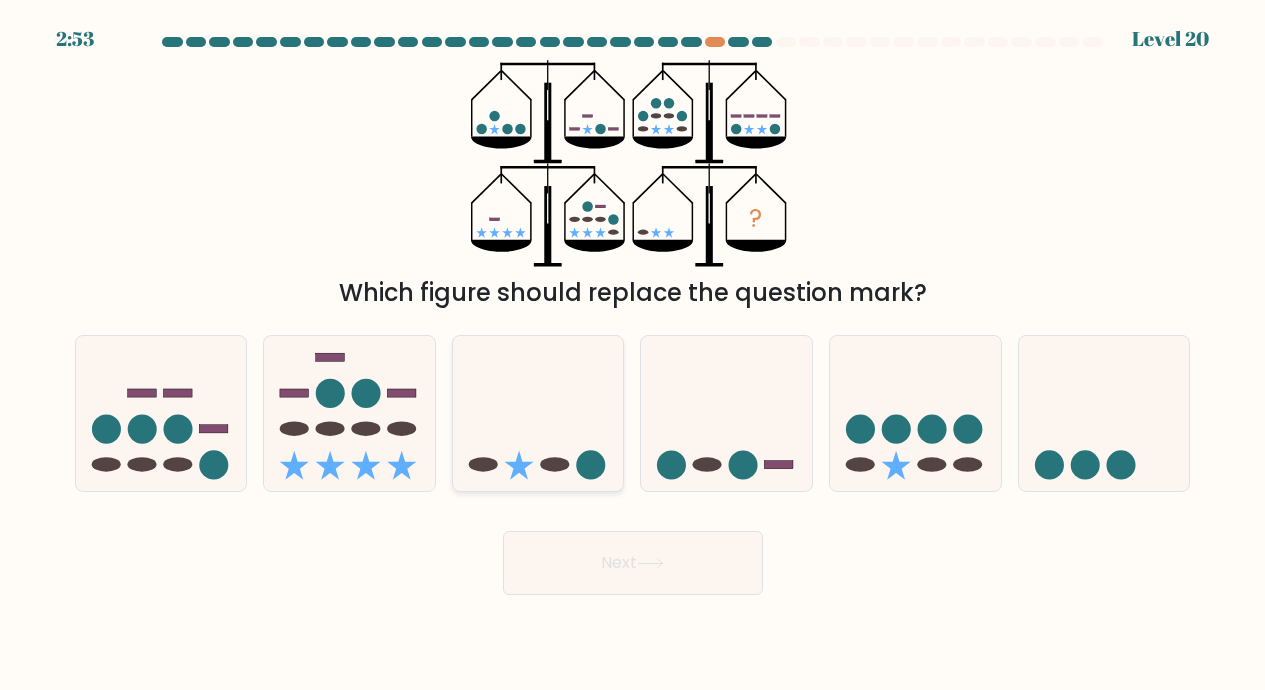click 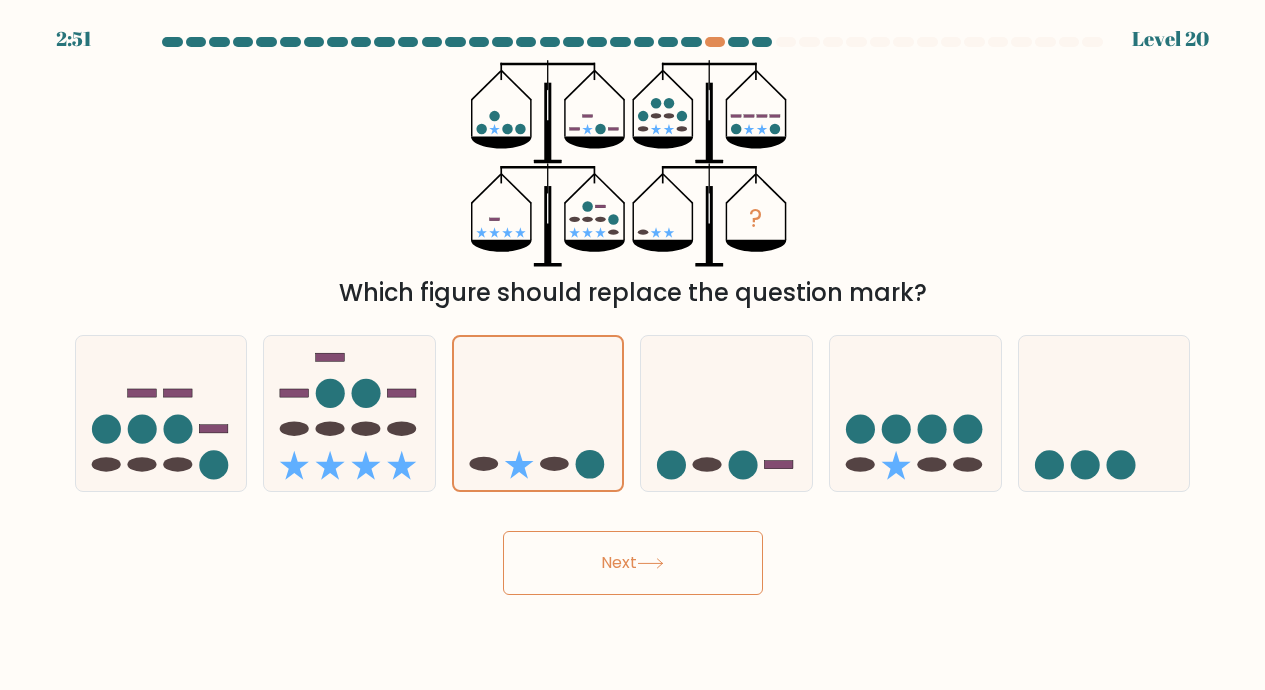 click on "Next" at bounding box center [633, 563] 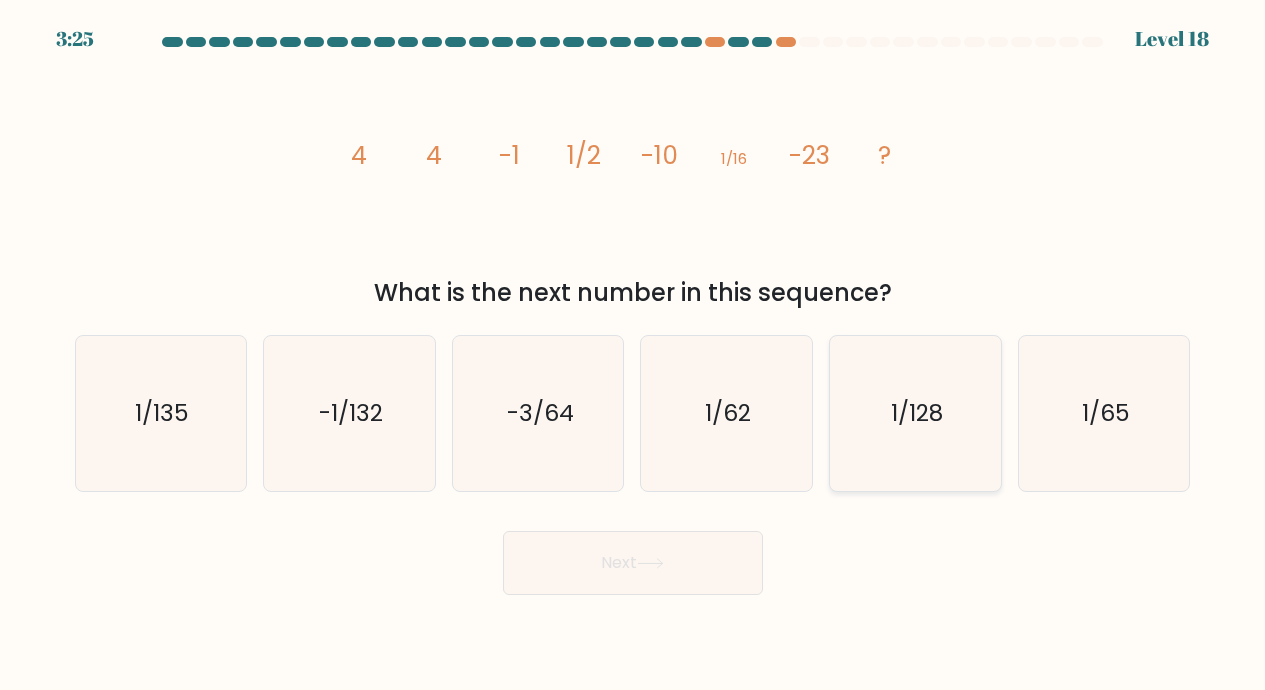 click on "1/128" 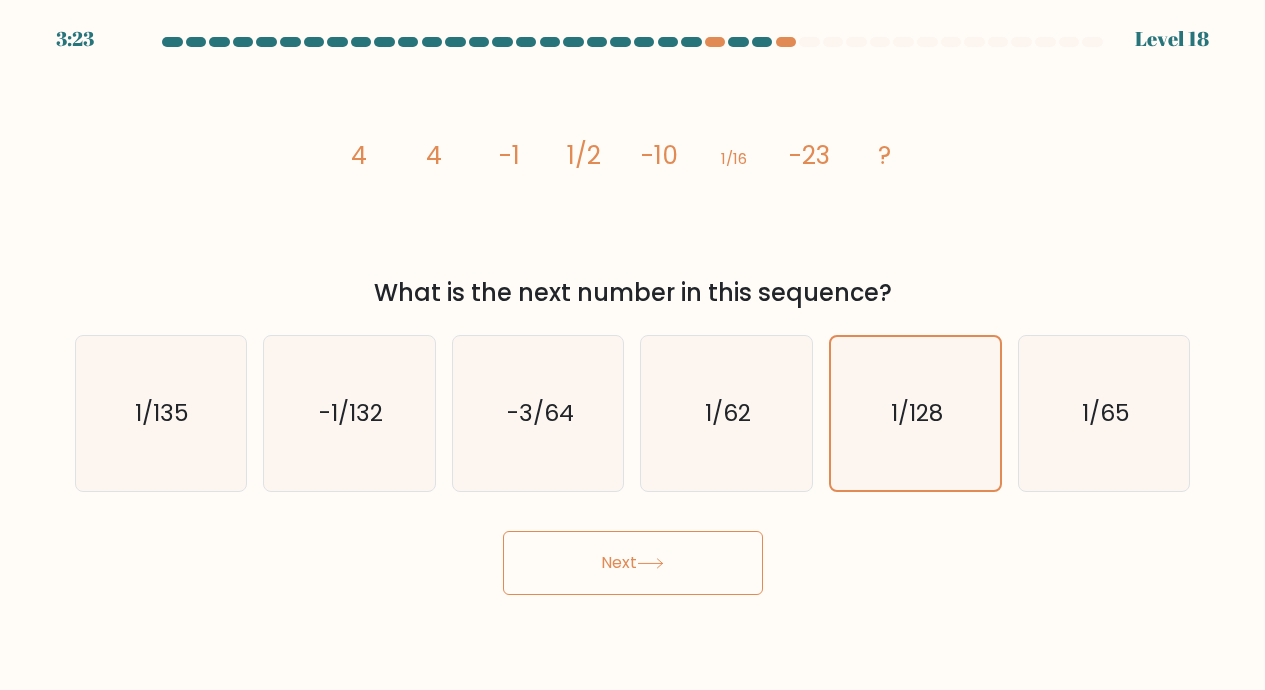 click on "Next" at bounding box center (633, 563) 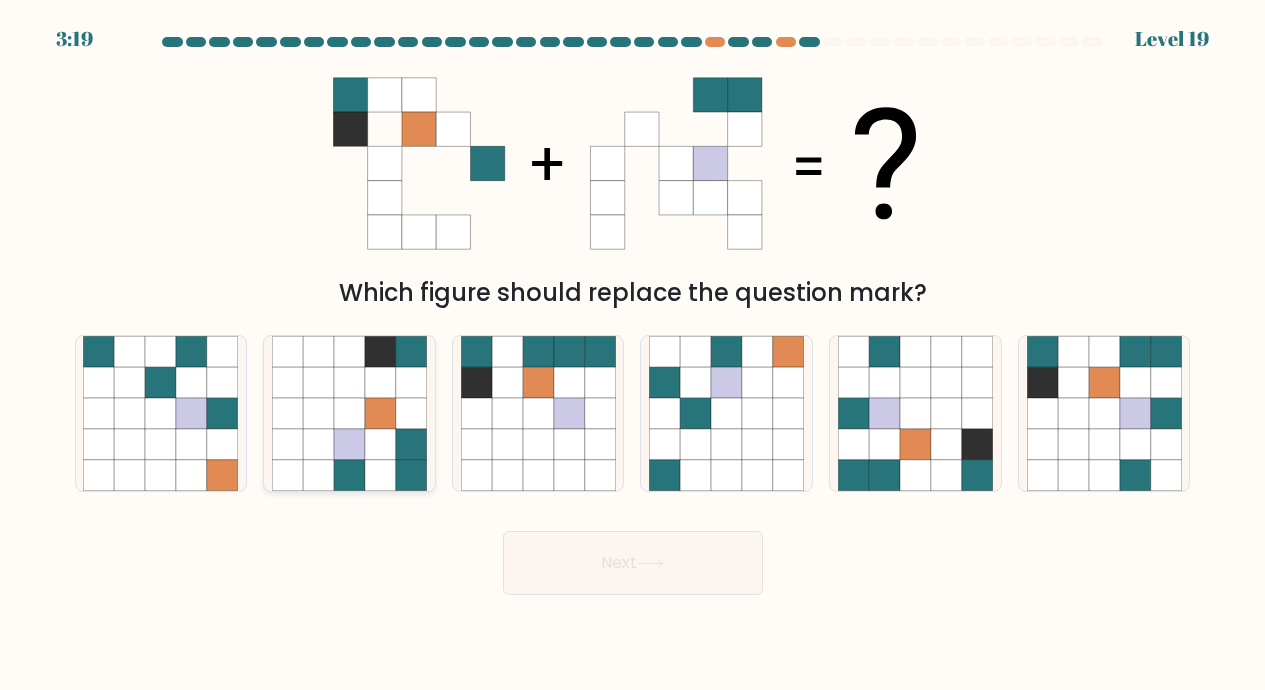 click 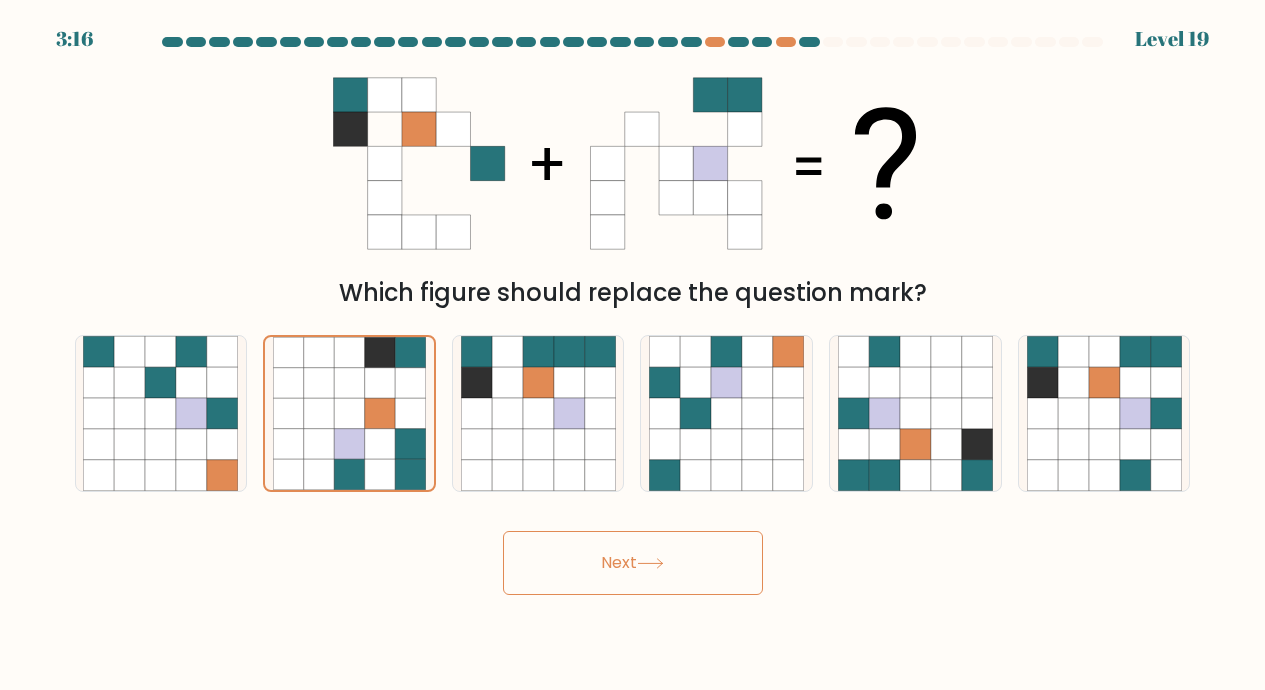 click on "Next" at bounding box center (633, 563) 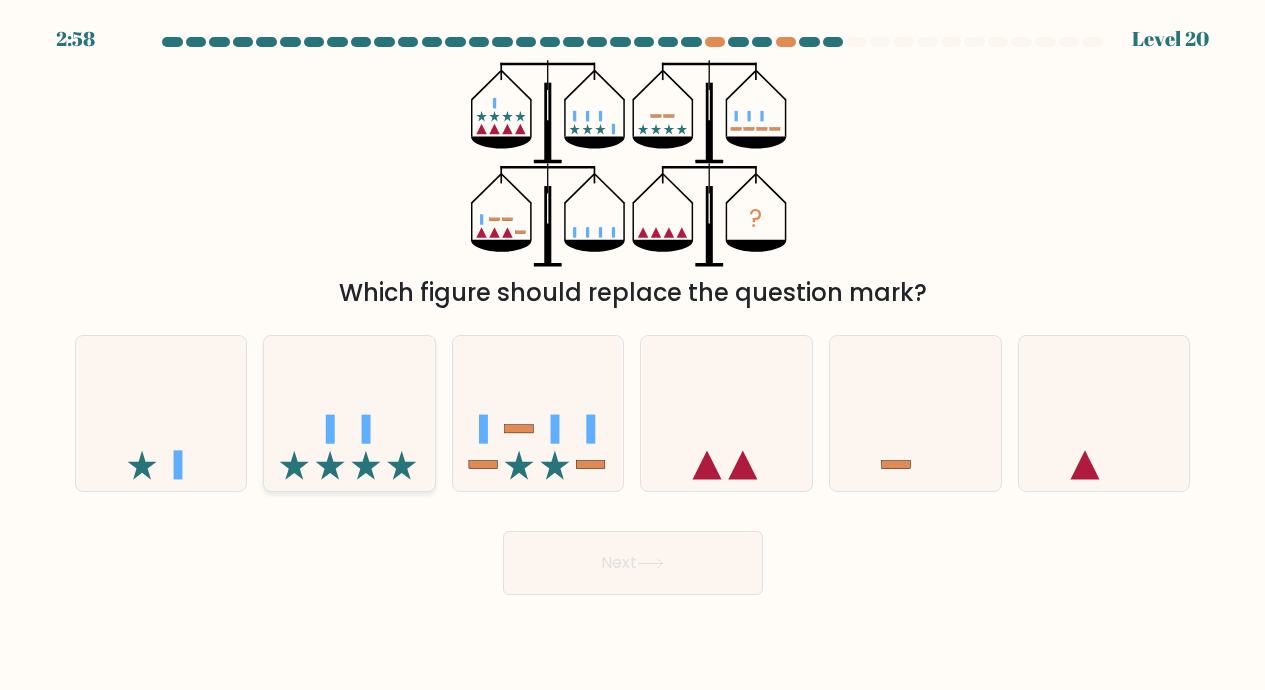 click 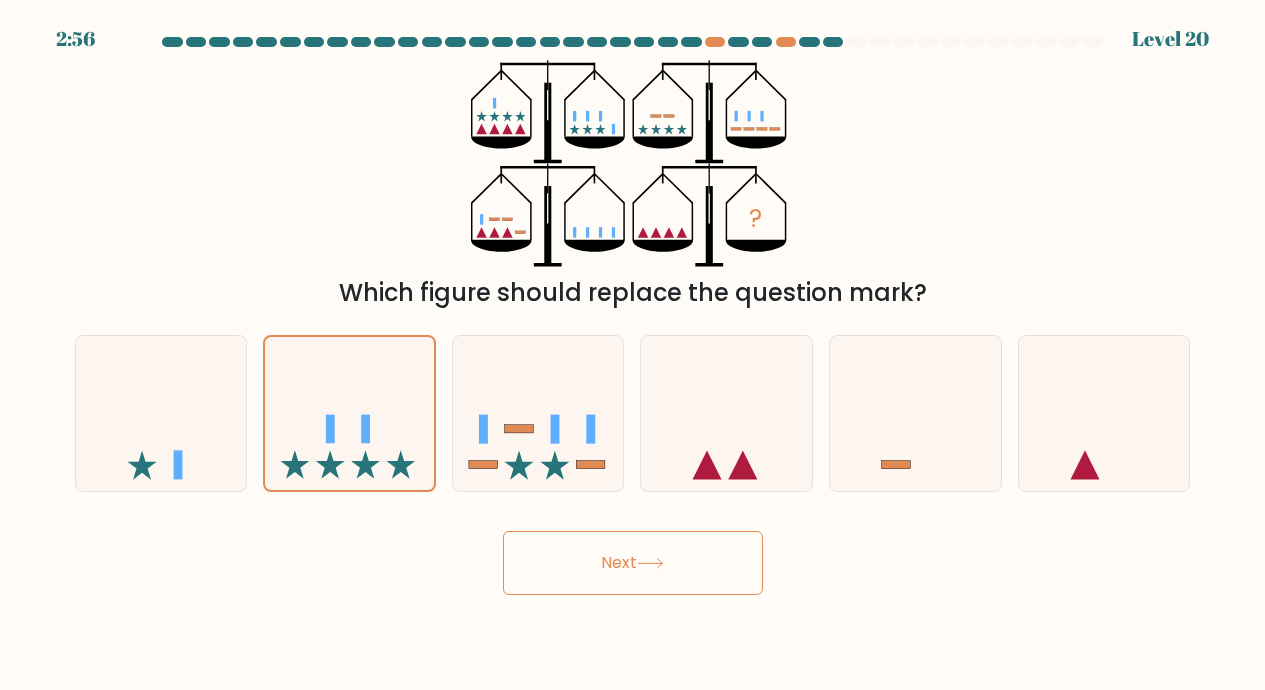 click on "Next" at bounding box center (633, 563) 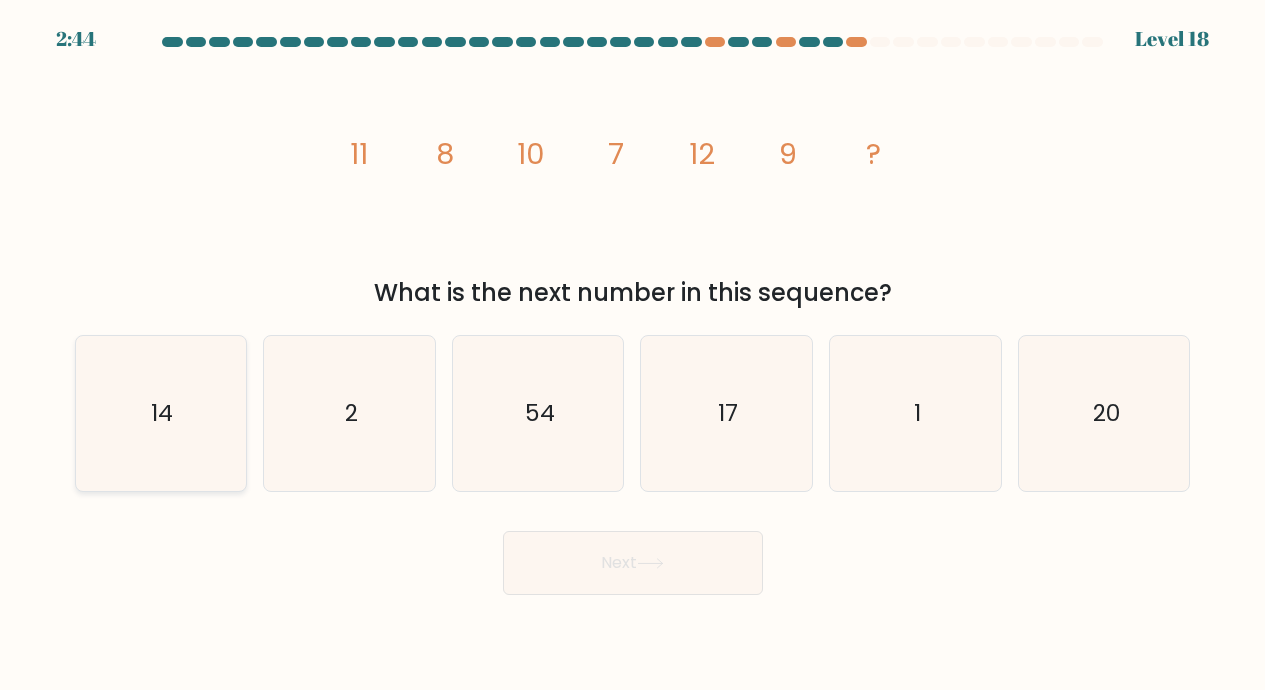 click on "14" 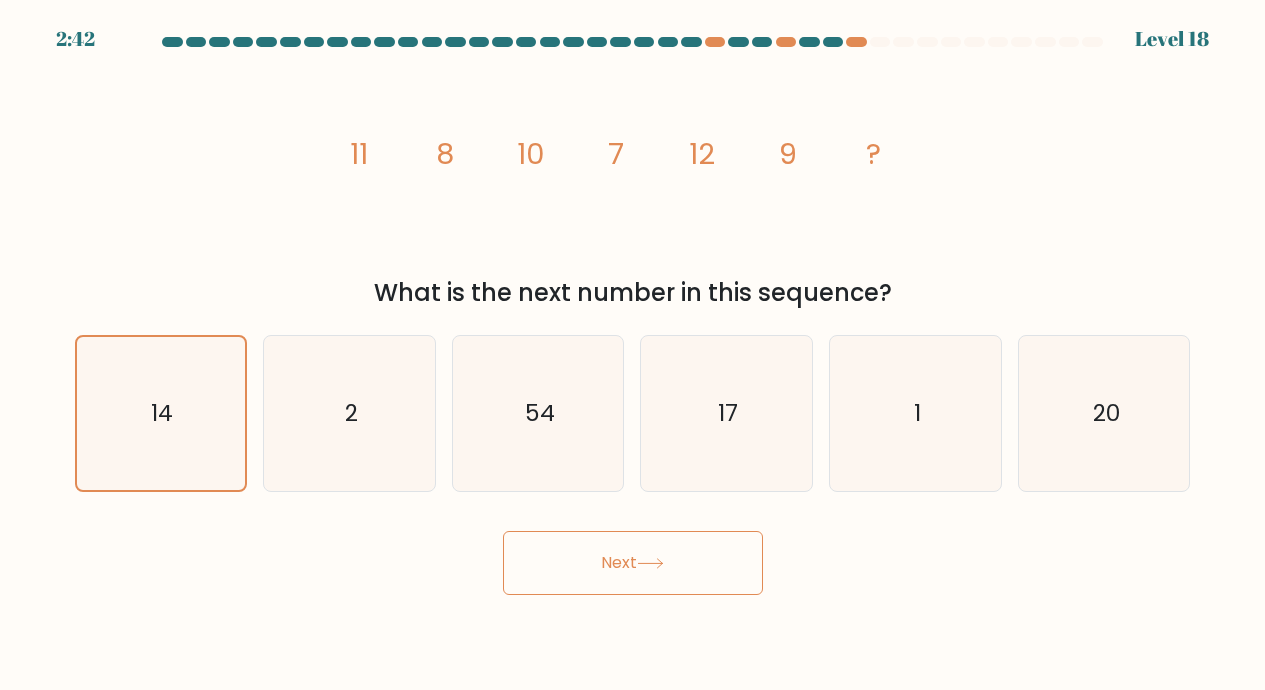 click on "Next" at bounding box center [633, 563] 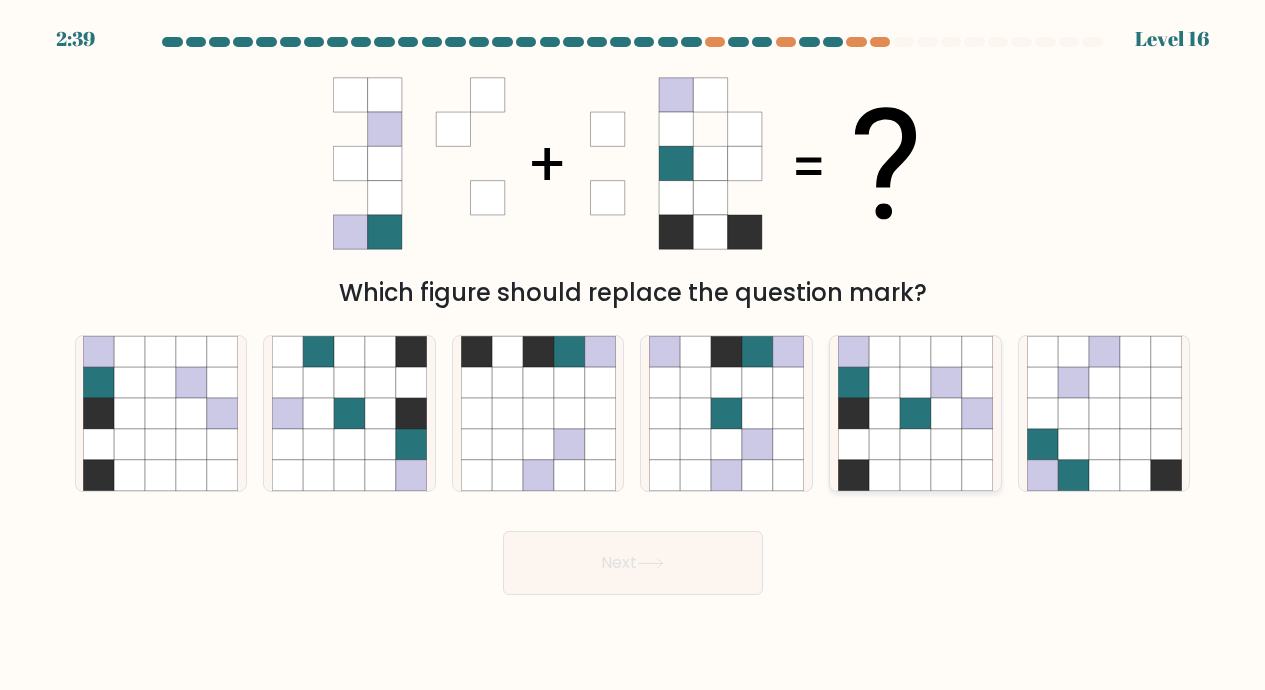 click 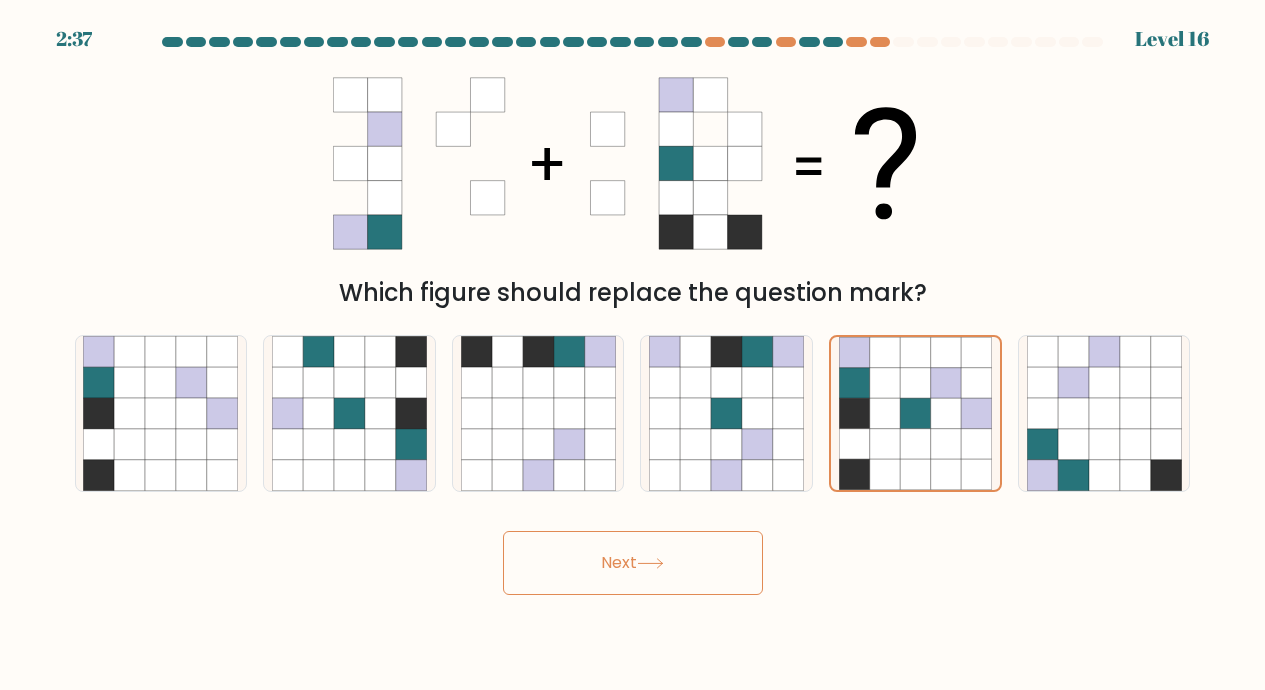 click on "Next" at bounding box center [633, 563] 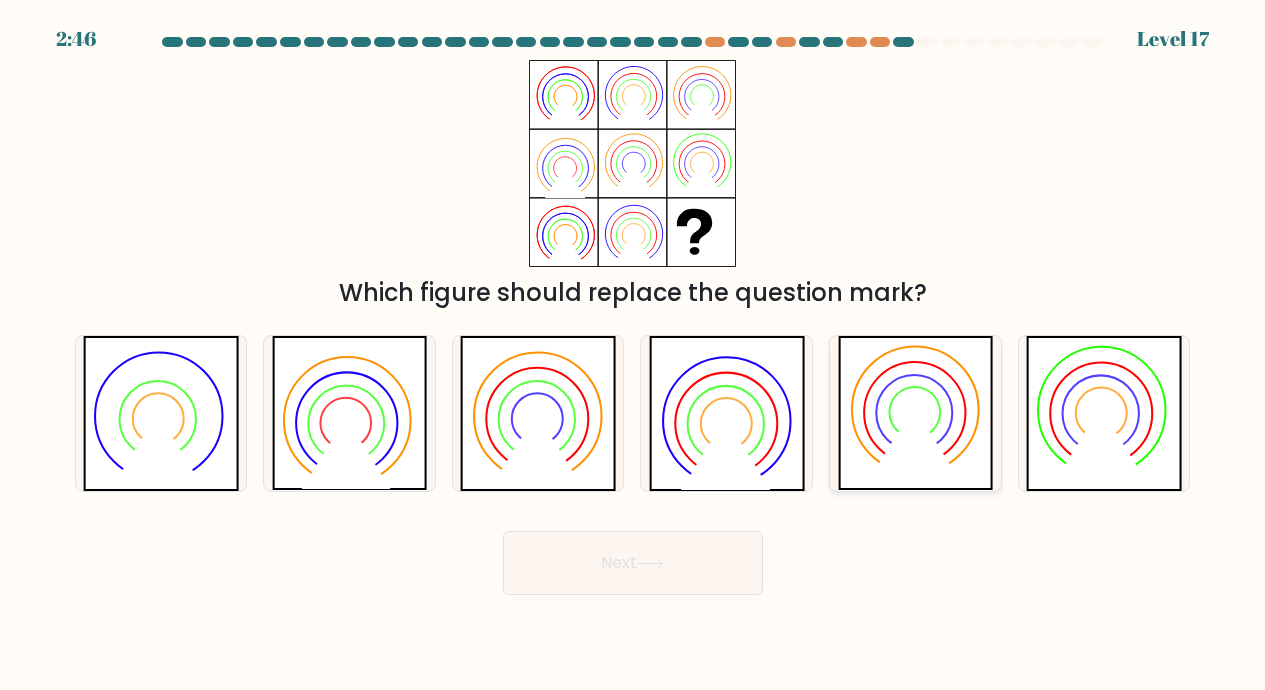click 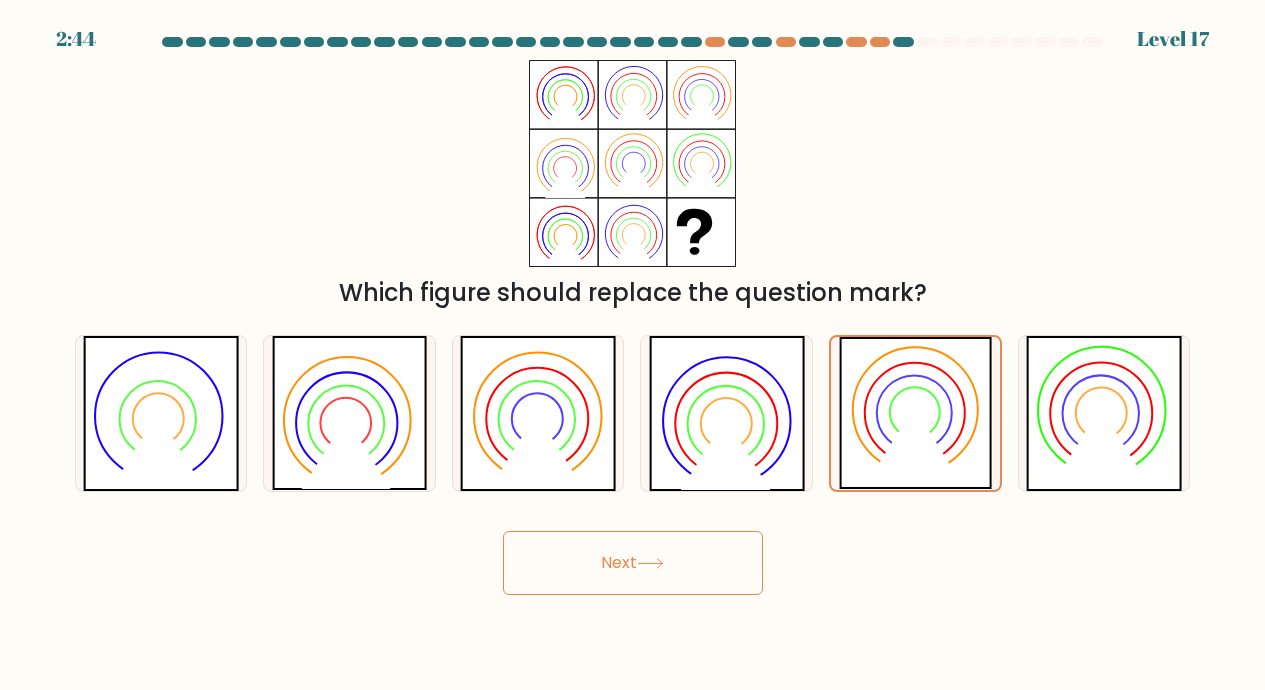 click on "Next" at bounding box center (633, 563) 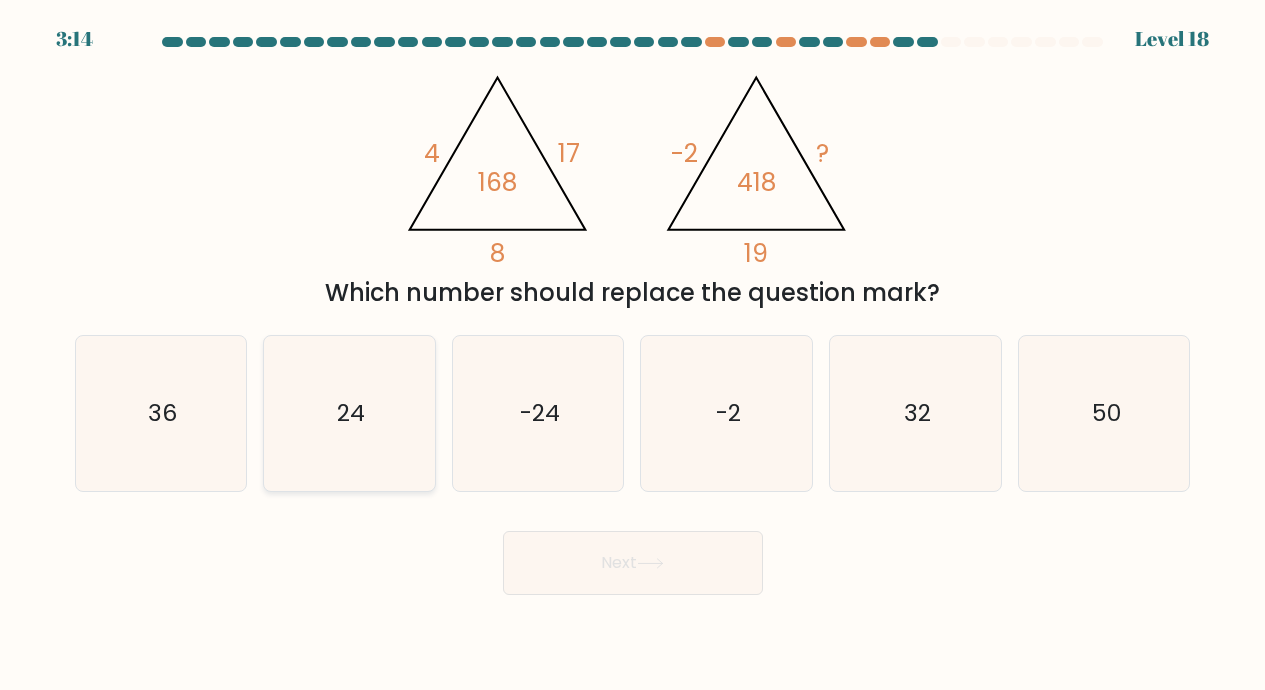click on "24" 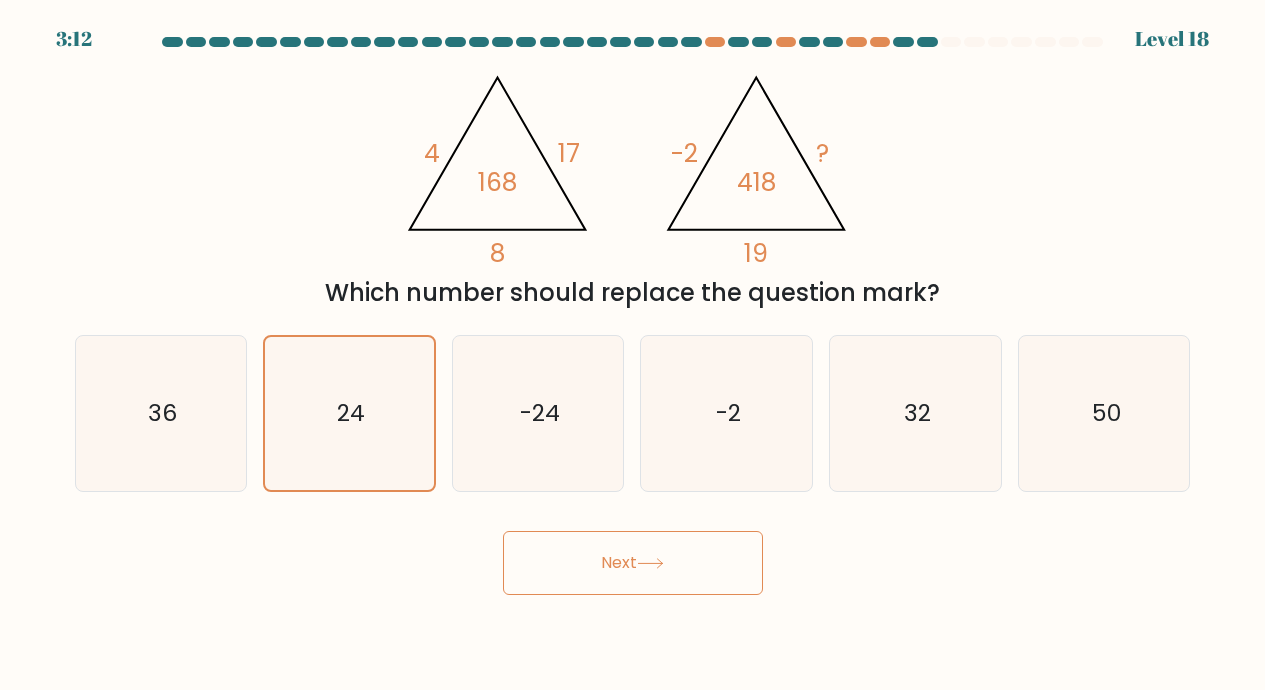 click on "Next" at bounding box center (633, 563) 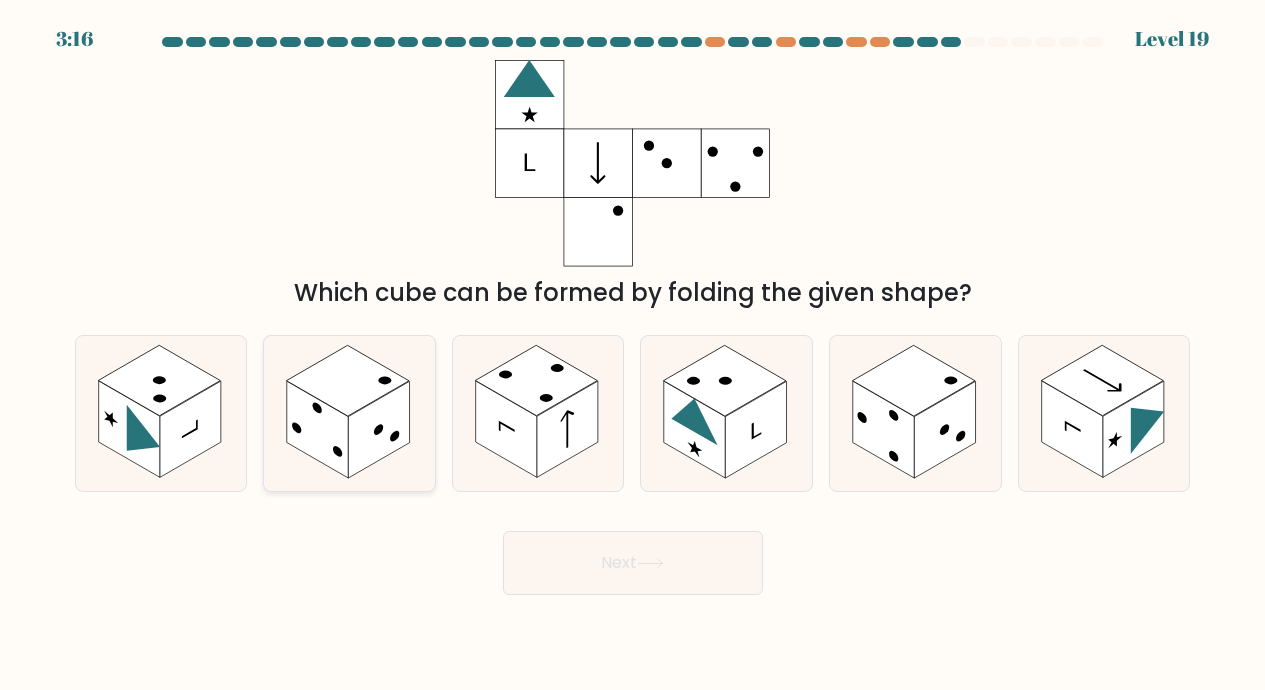 click 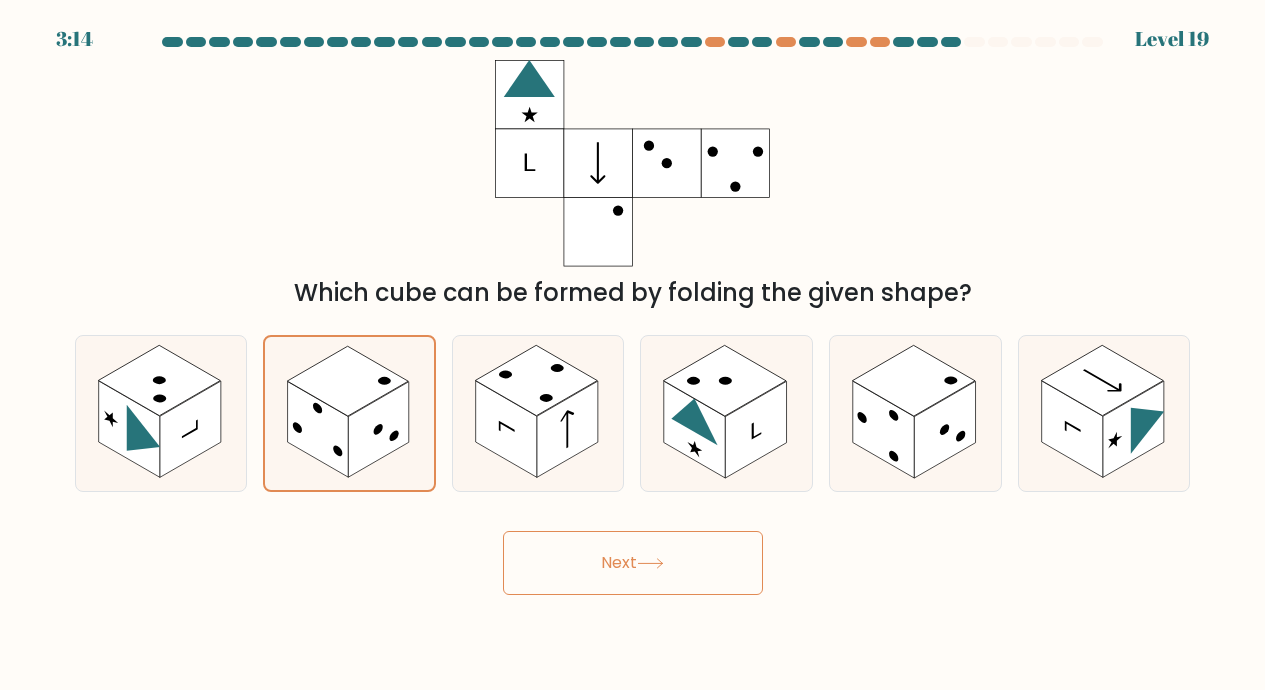 click on "Next" at bounding box center (633, 563) 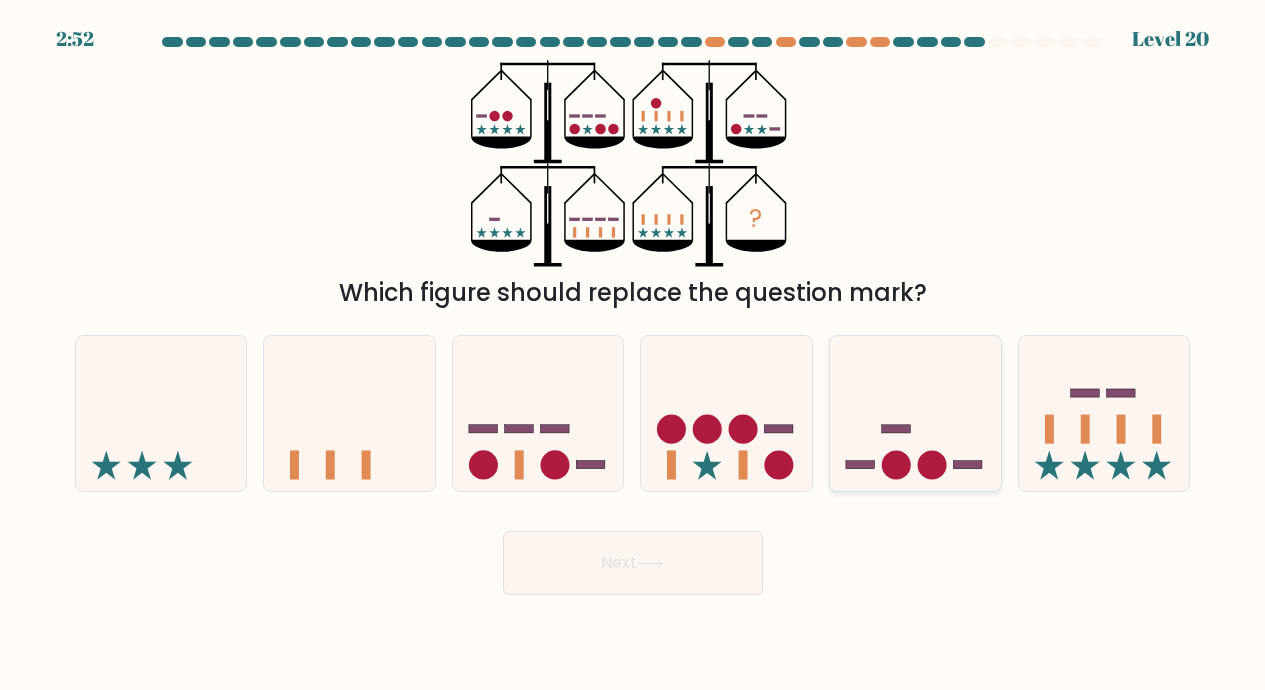 click 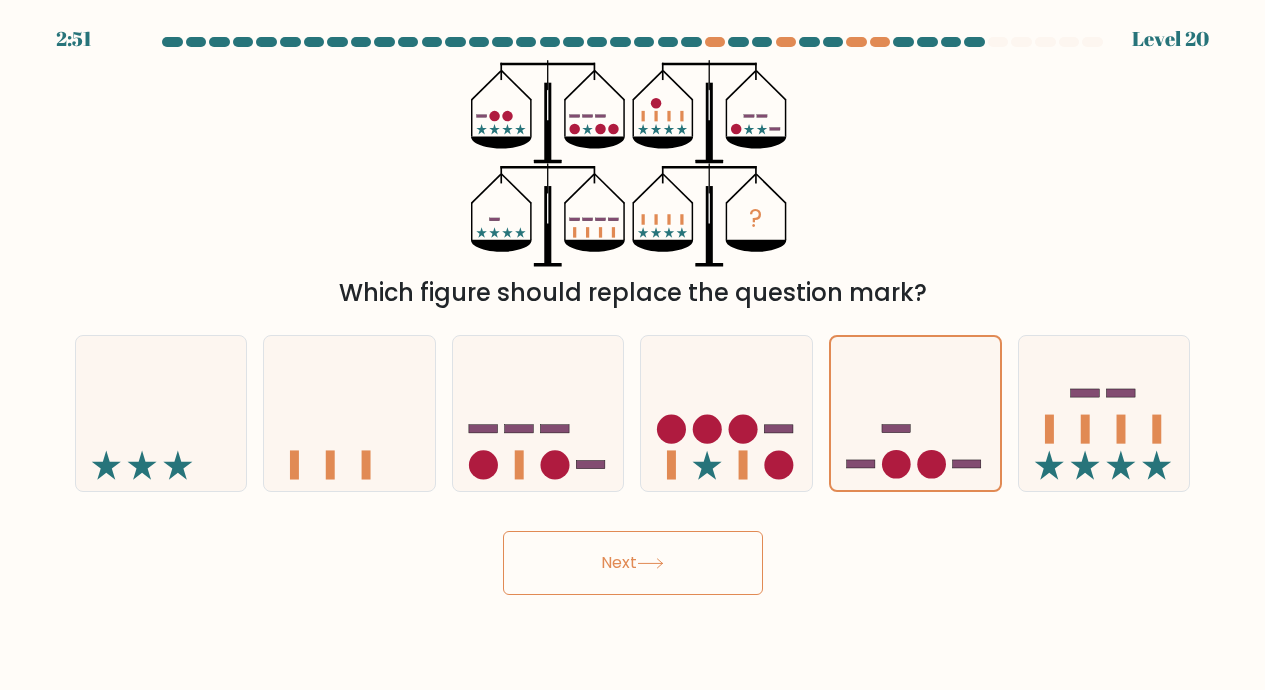 click on "Next" at bounding box center (633, 563) 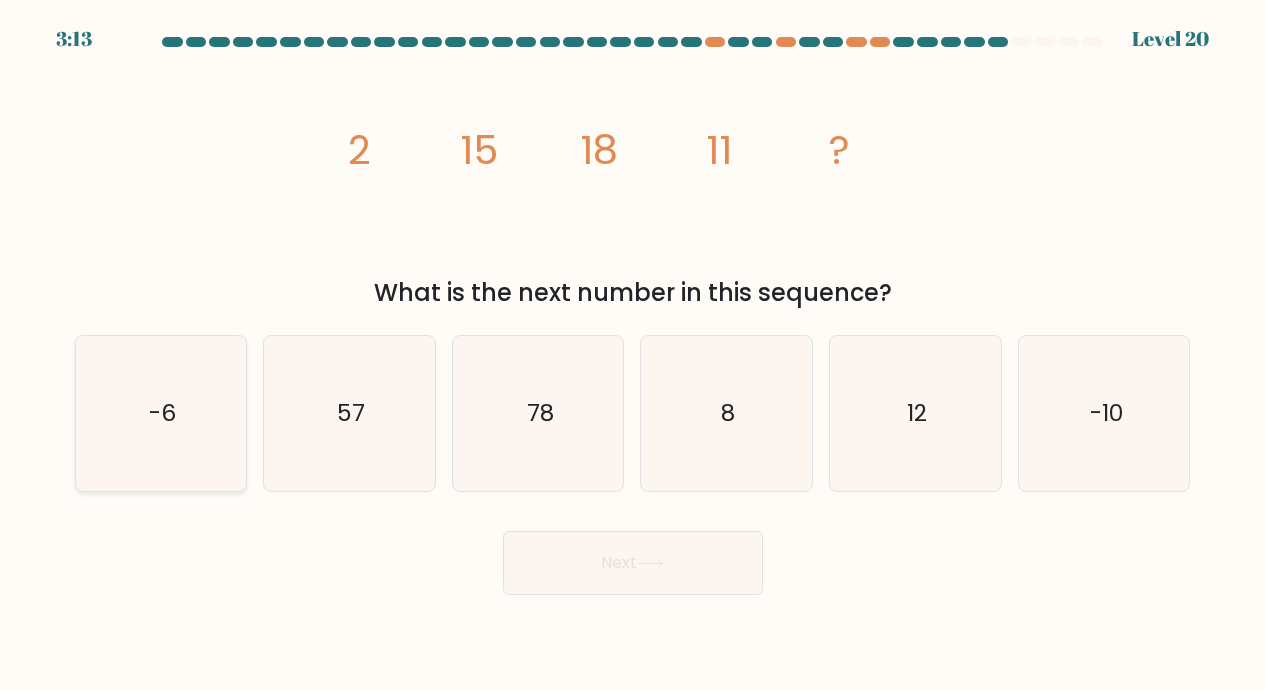 click on "-6" 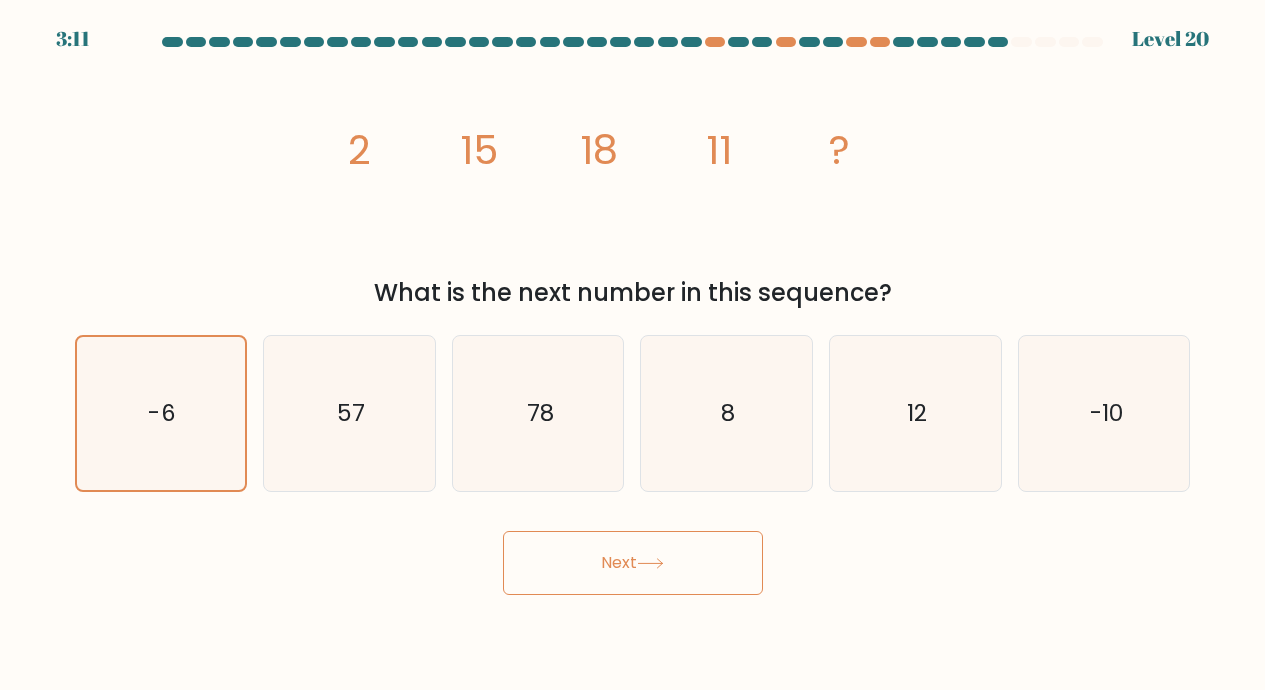 click on "Next" at bounding box center (633, 563) 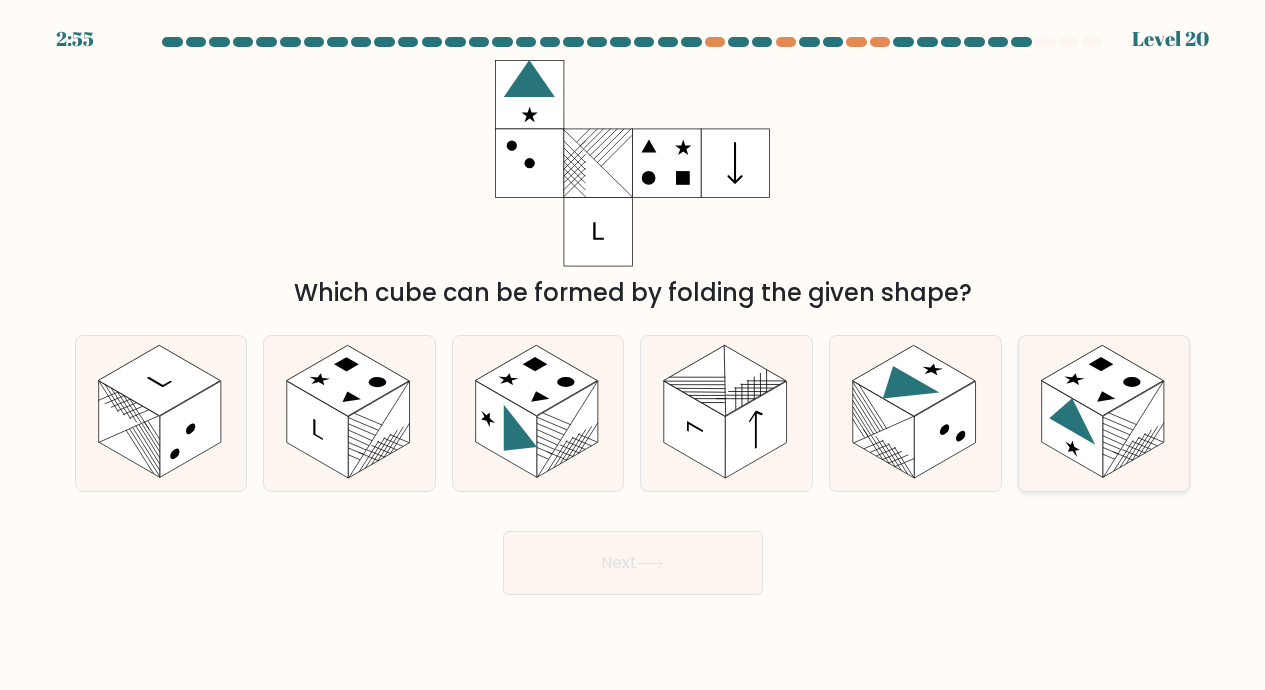 click 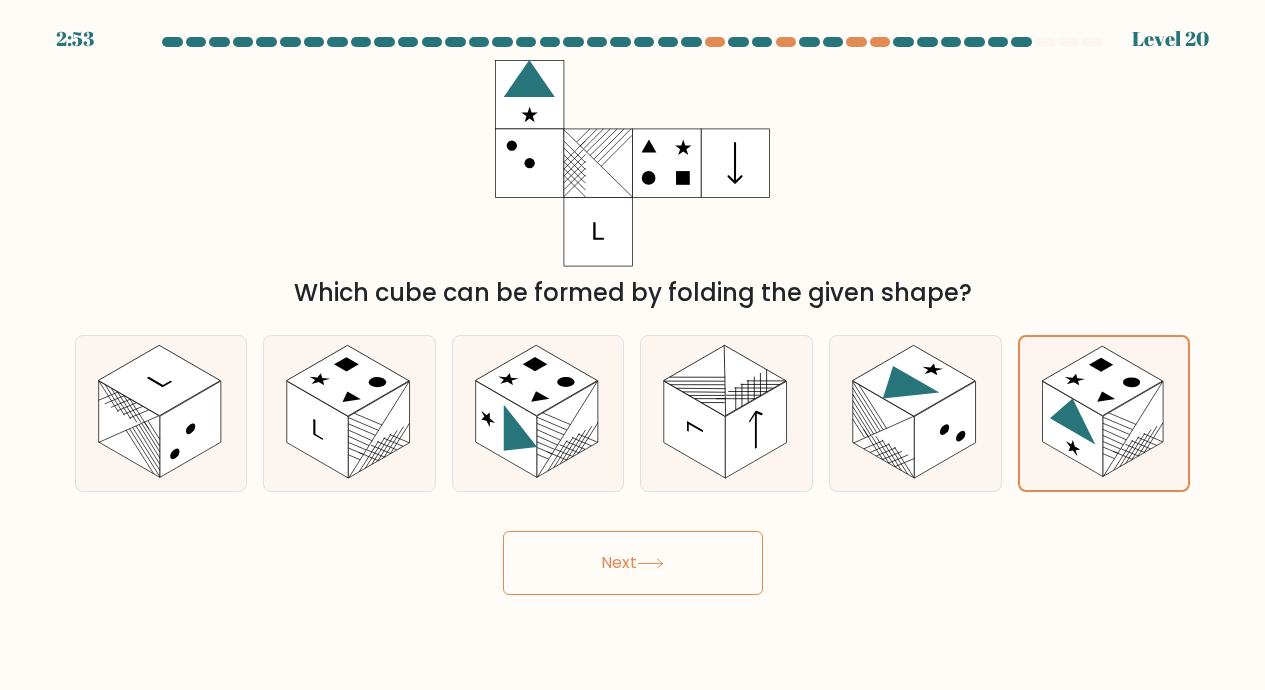 click on "Next" at bounding box center [633, 563] 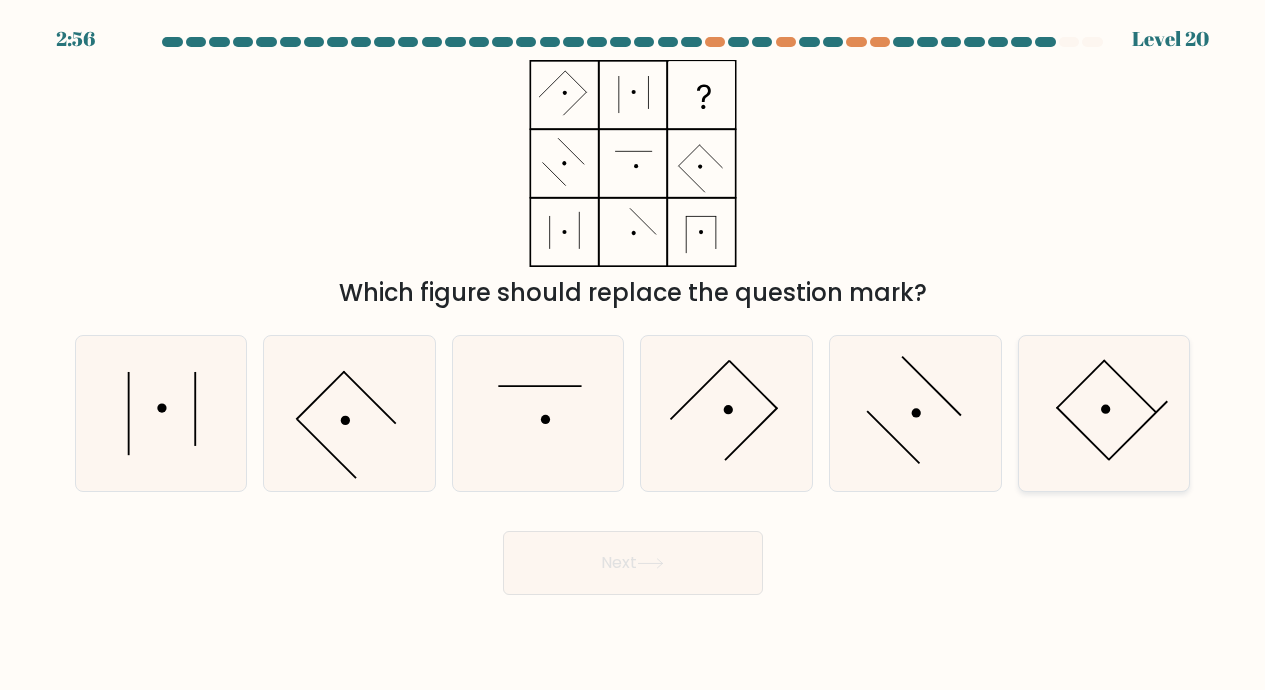 click 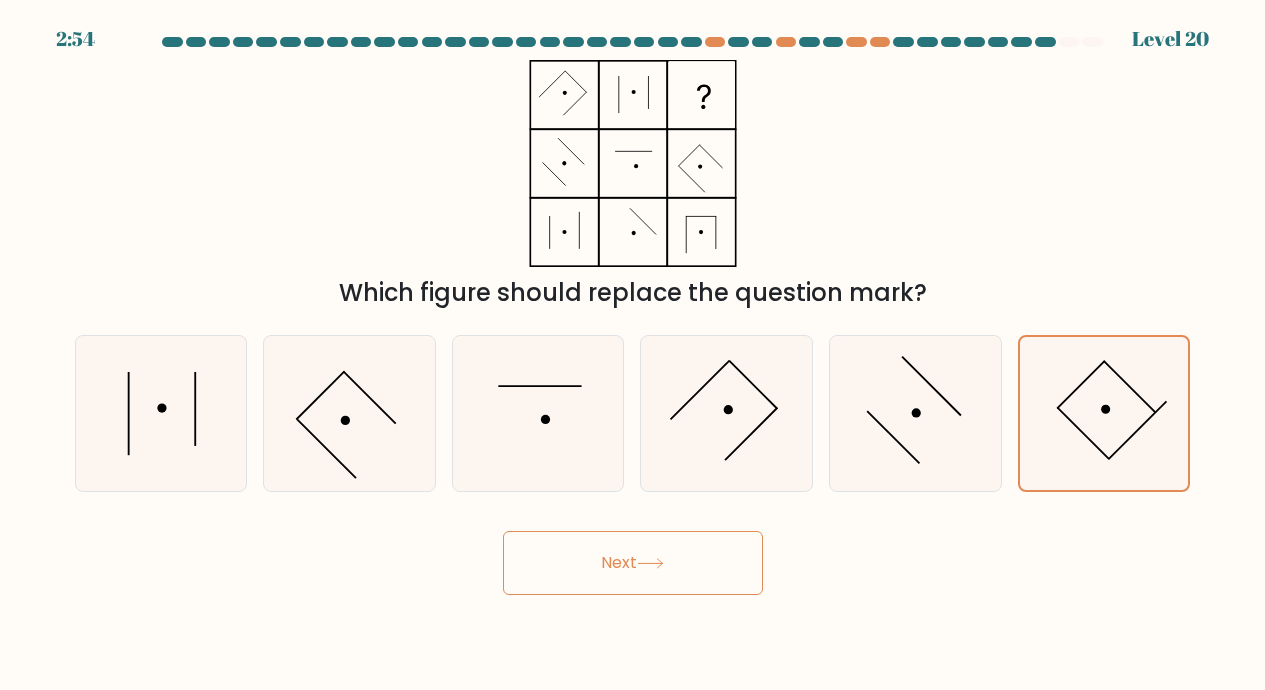 click on "Next" at bounding box center (633, 563) 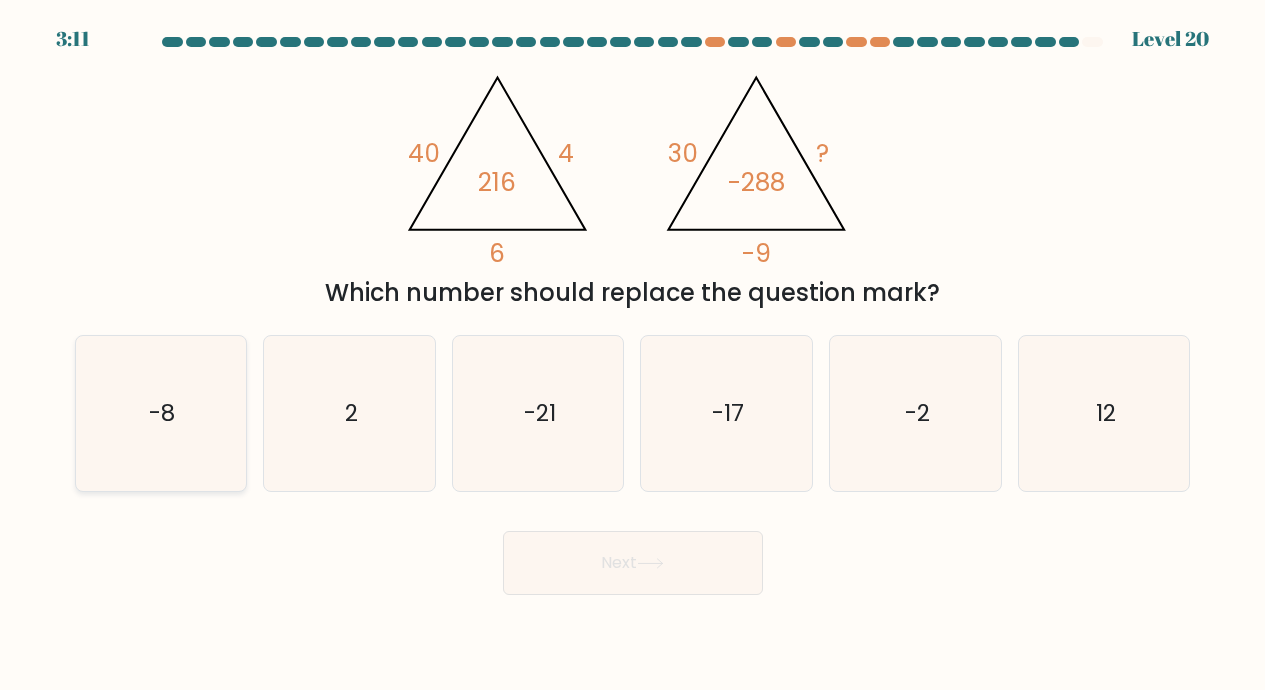 click on "-8" 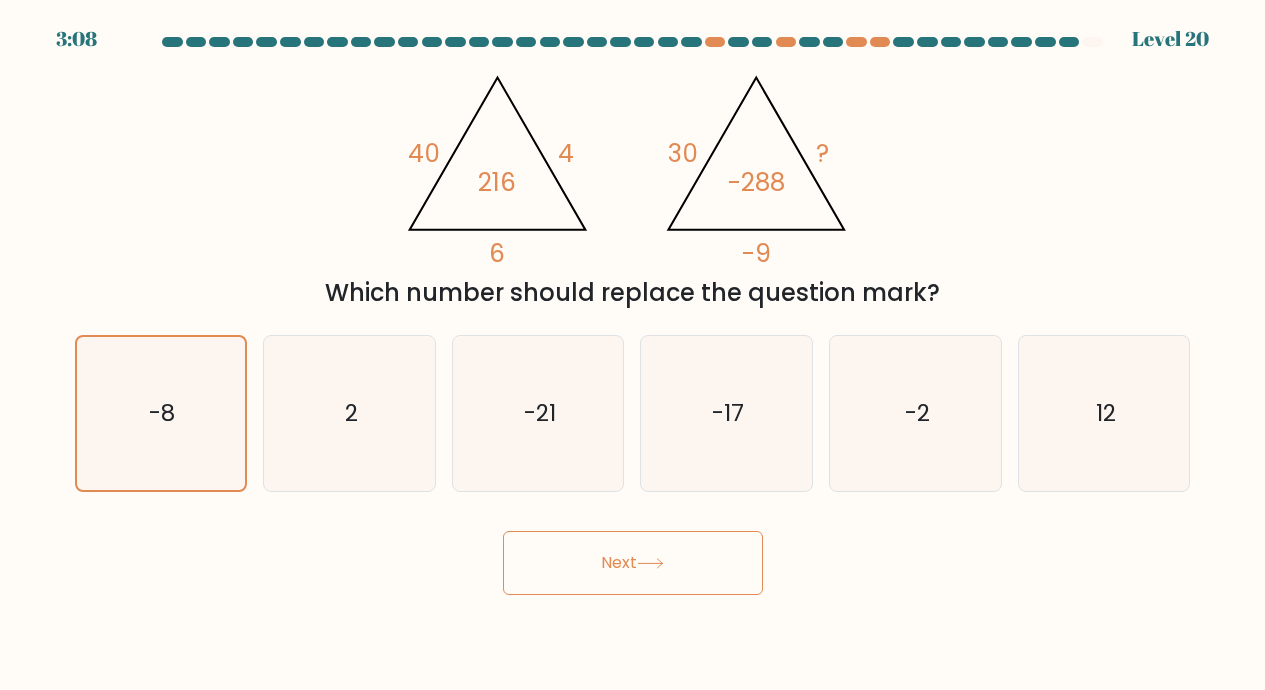 click on "Next" at bounding box center [633, 563] 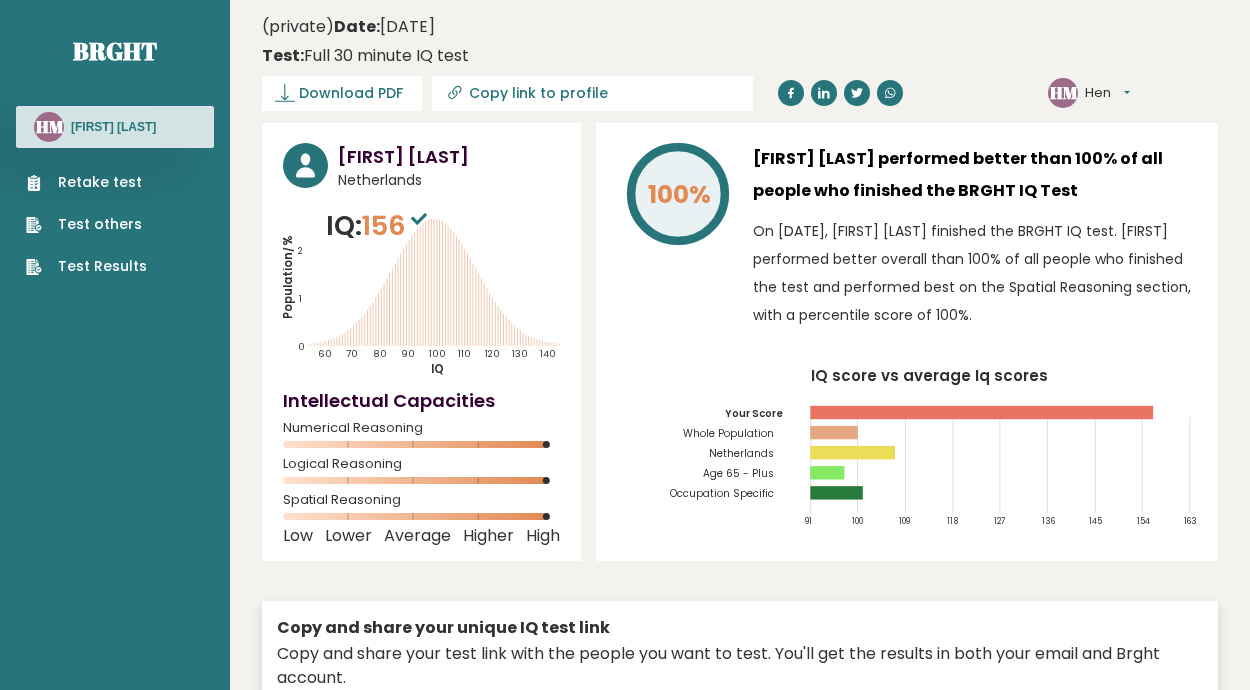 scroll, scrollTop: 0, scrollLeft: 0, axis: both 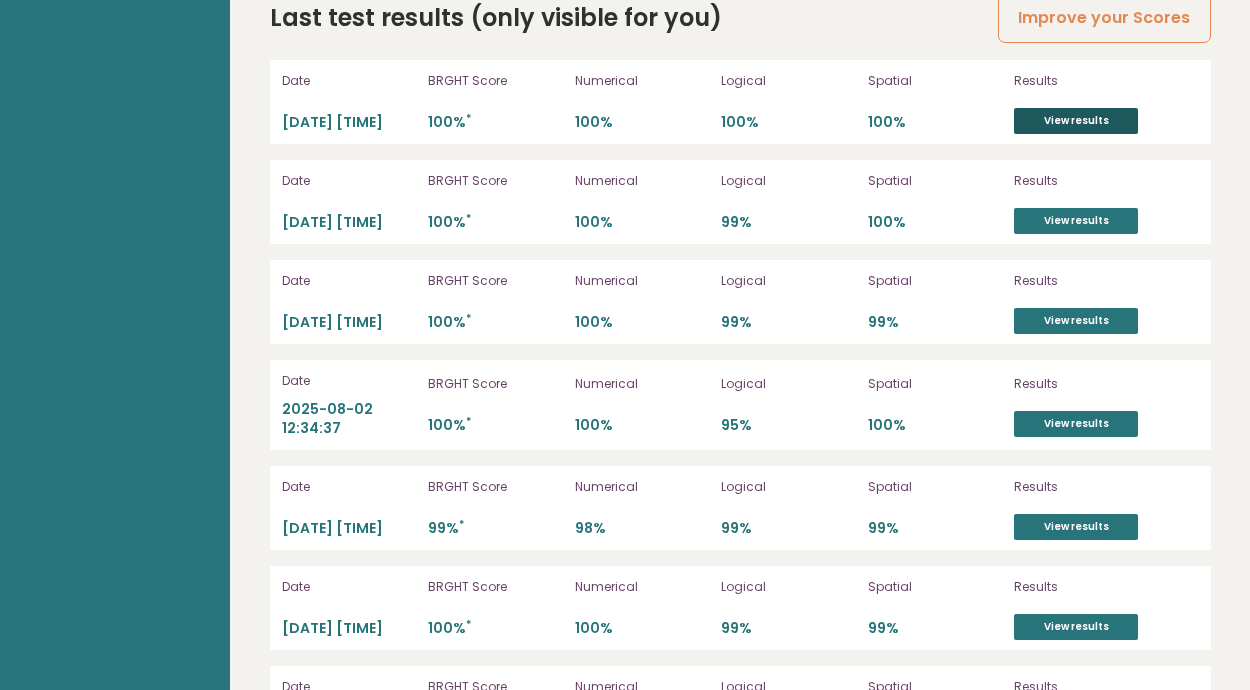click on "View results" at bounding box center (1076, 121) 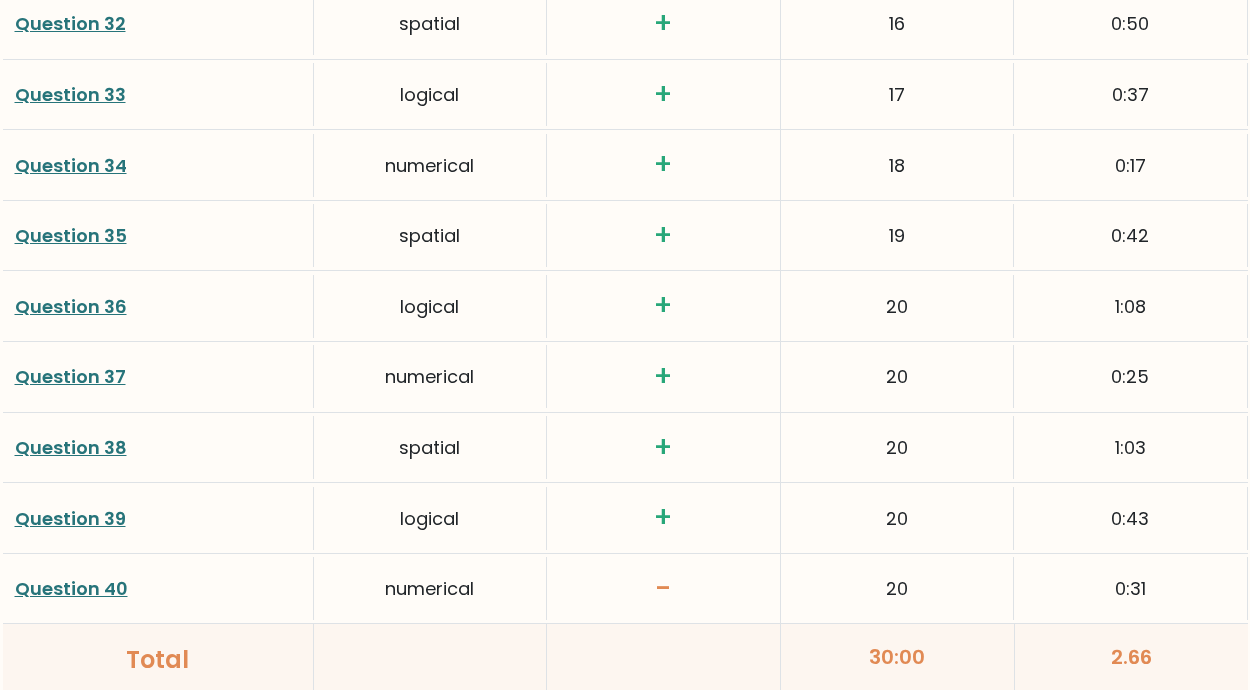 scroll, scrollTop: 5100, scrollLeft: 0, axis: vertical 